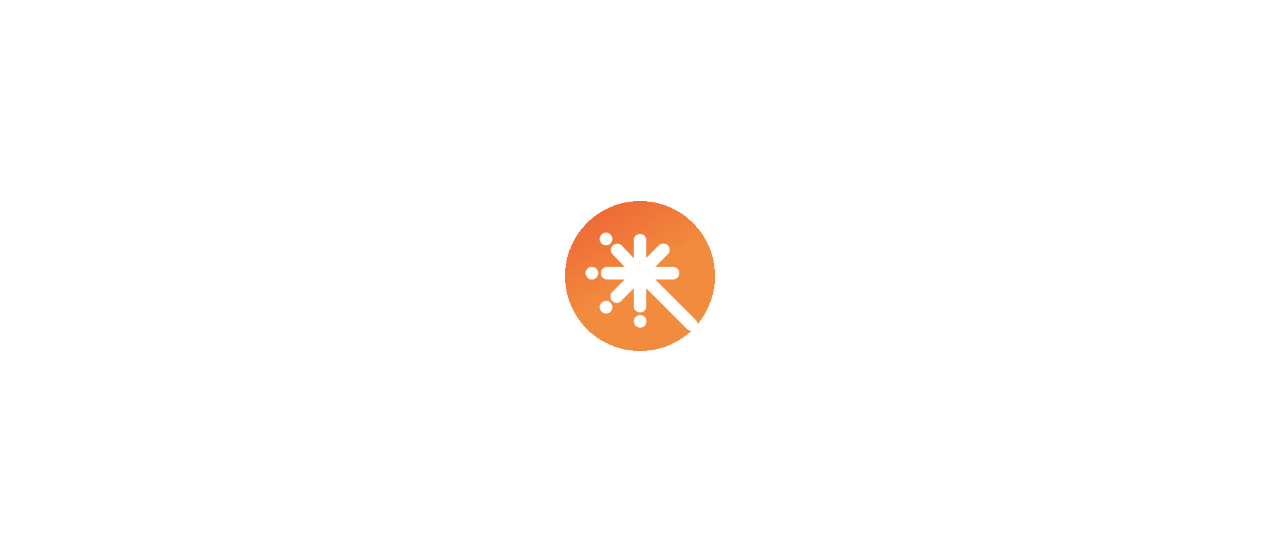 scroll, scrollTop: 0, scrollLeft: 0, axis: both 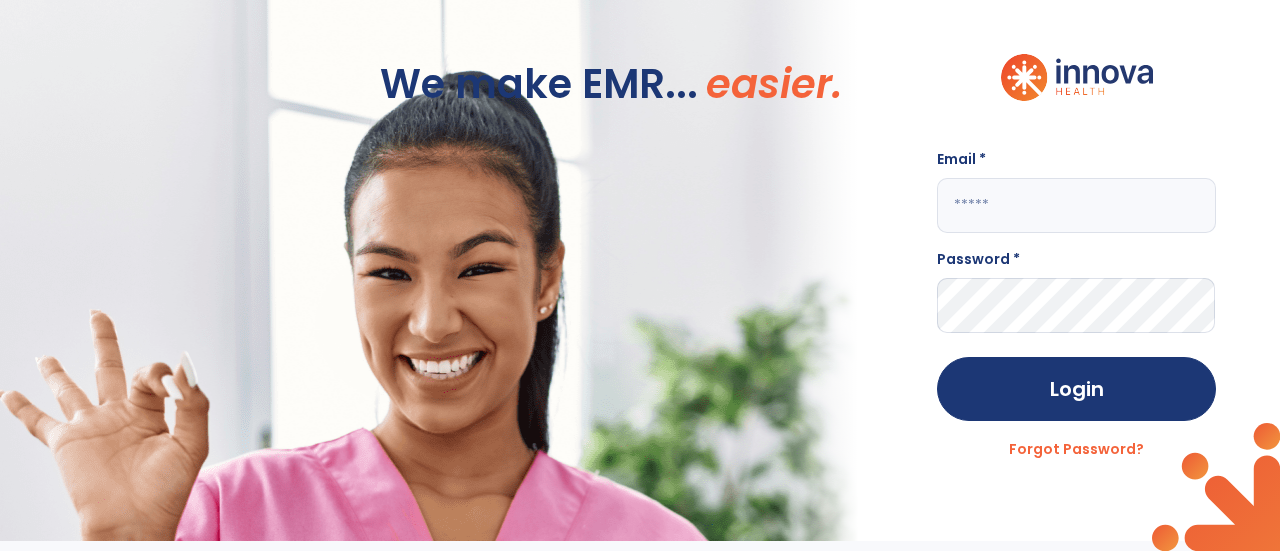 click 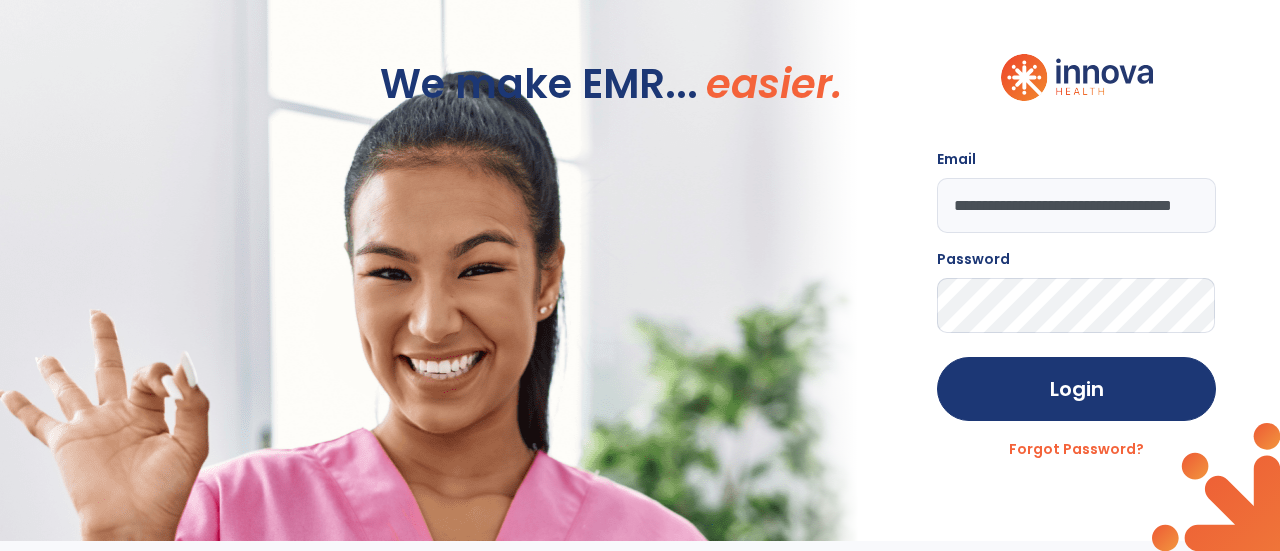 click on "Login" 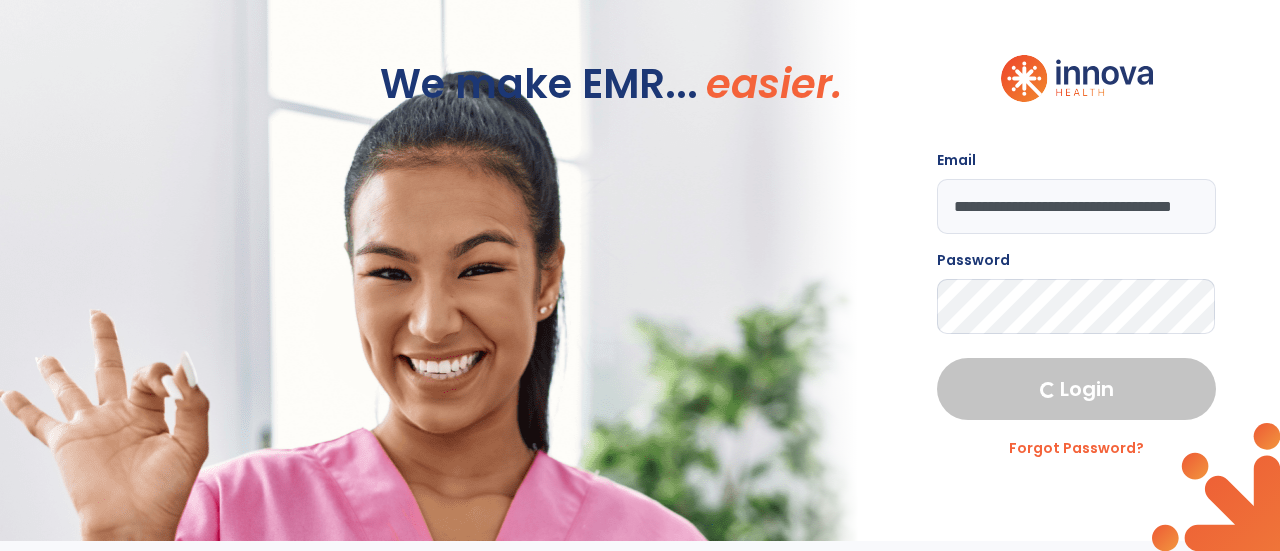 select on "****" 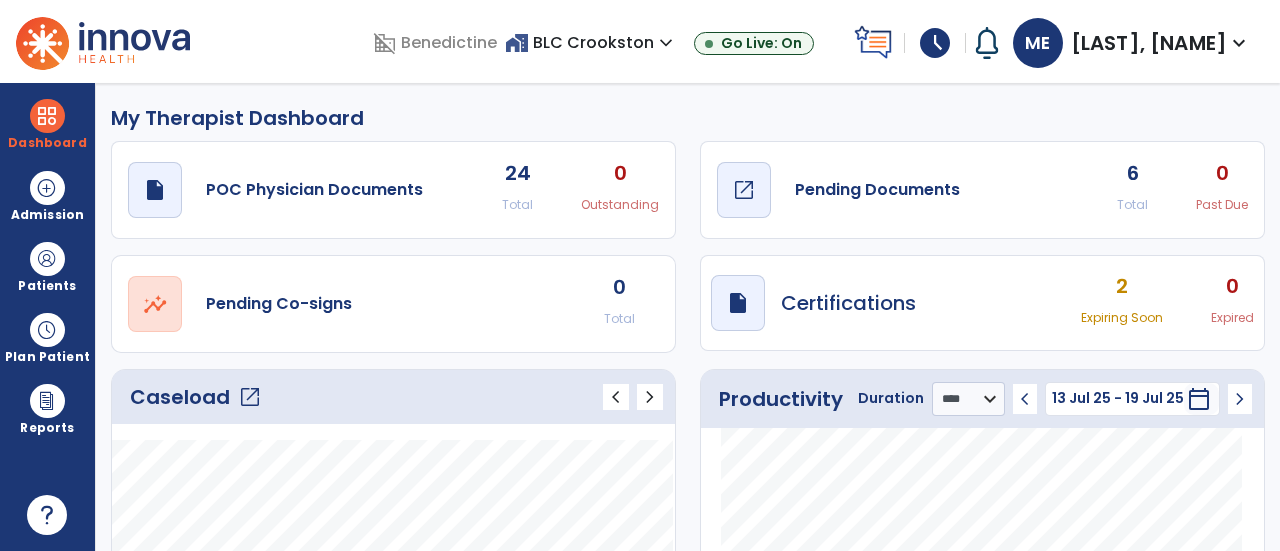 click on "Pending Documents" 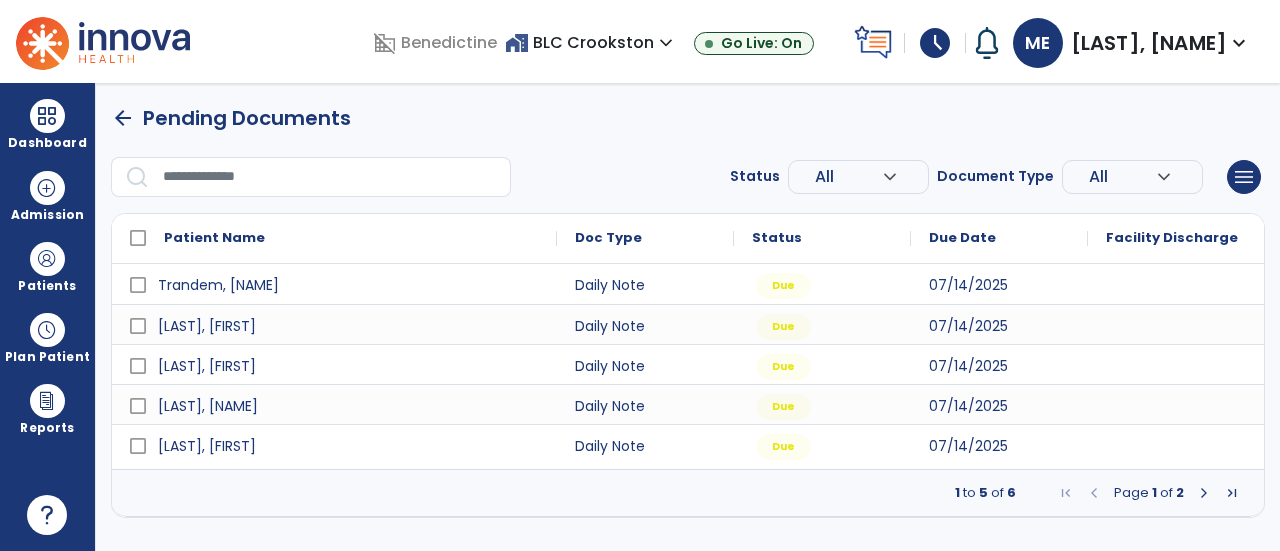 click at bounding box center (1204, 493) 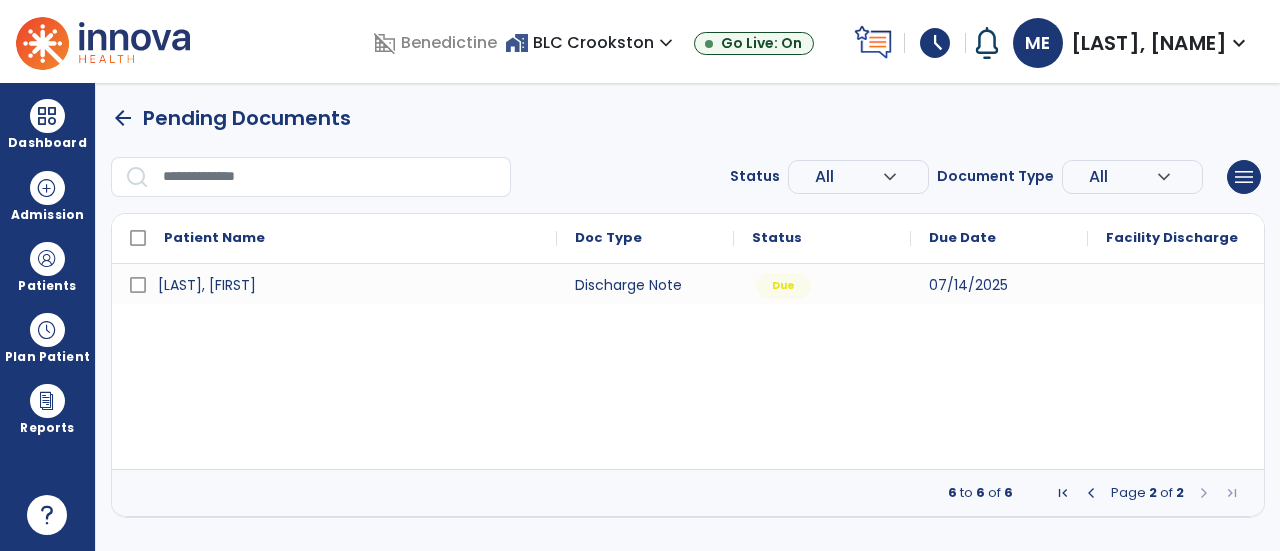 click at bounding box center [1091, 493] 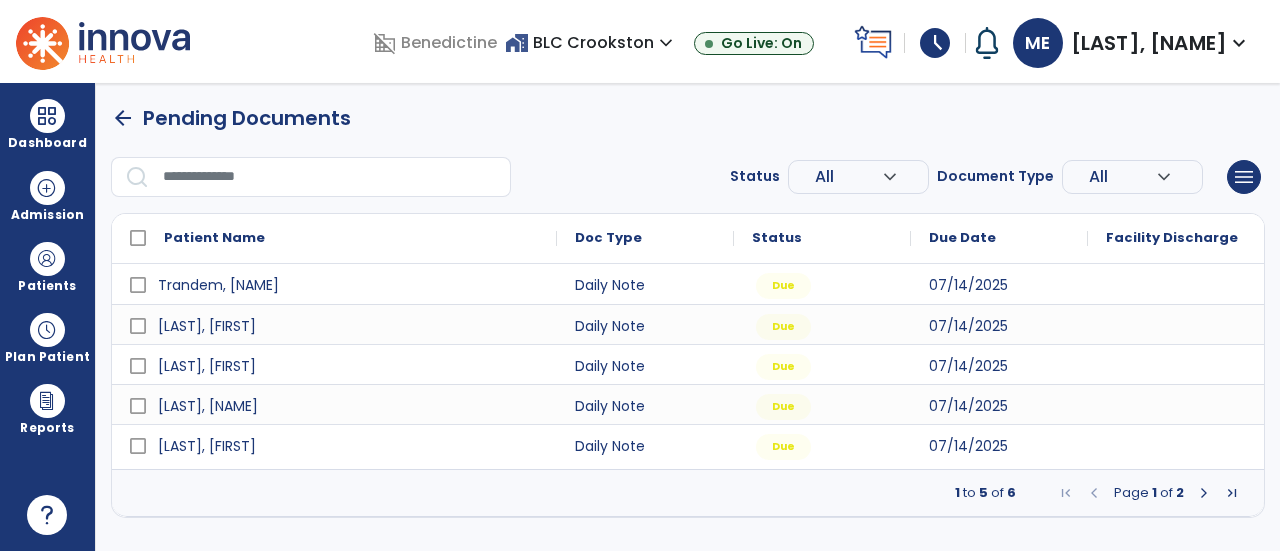 click at bounding box center (1204, 493) 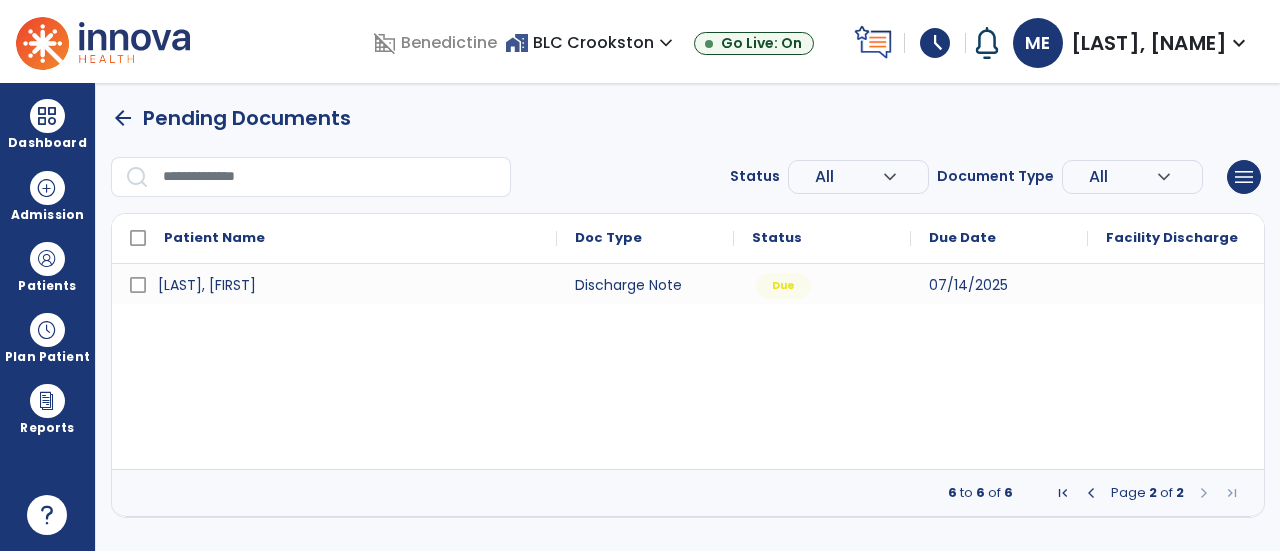 click at bounding box center (1091, 493) 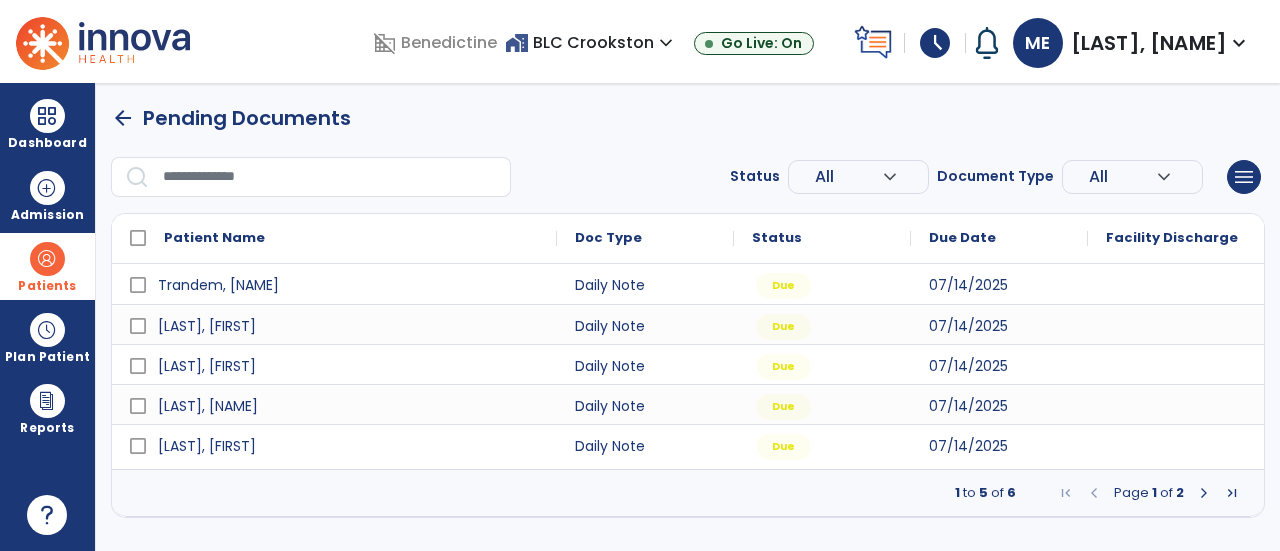 click on "Patients" at bounding box center (47, 266) 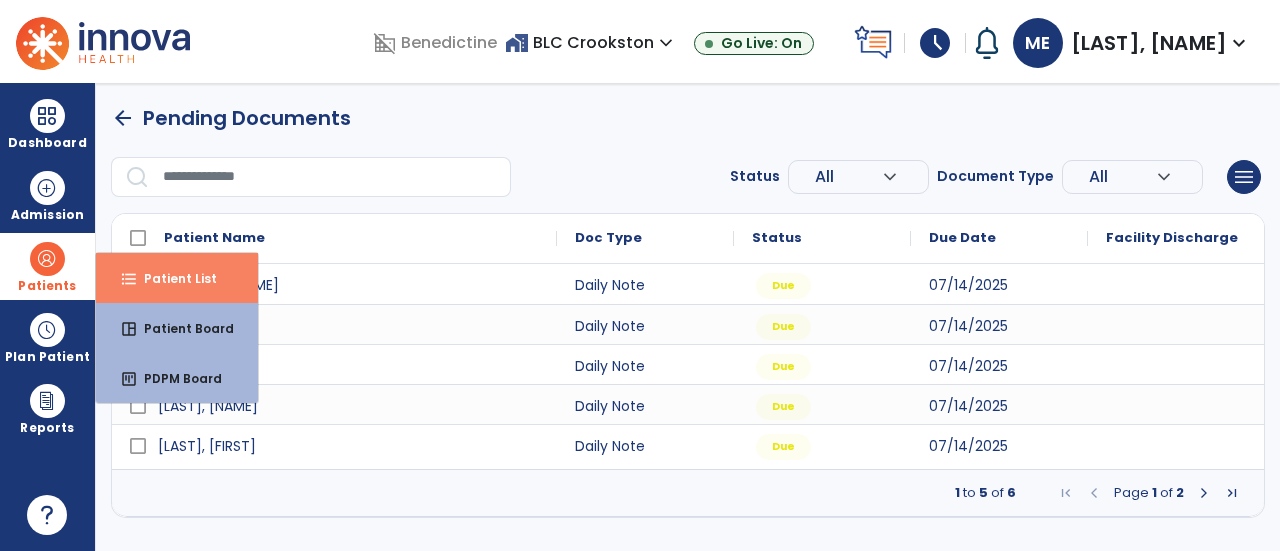 click on "format_list_bulleted  Patient List" at bounding box center (177, 278) 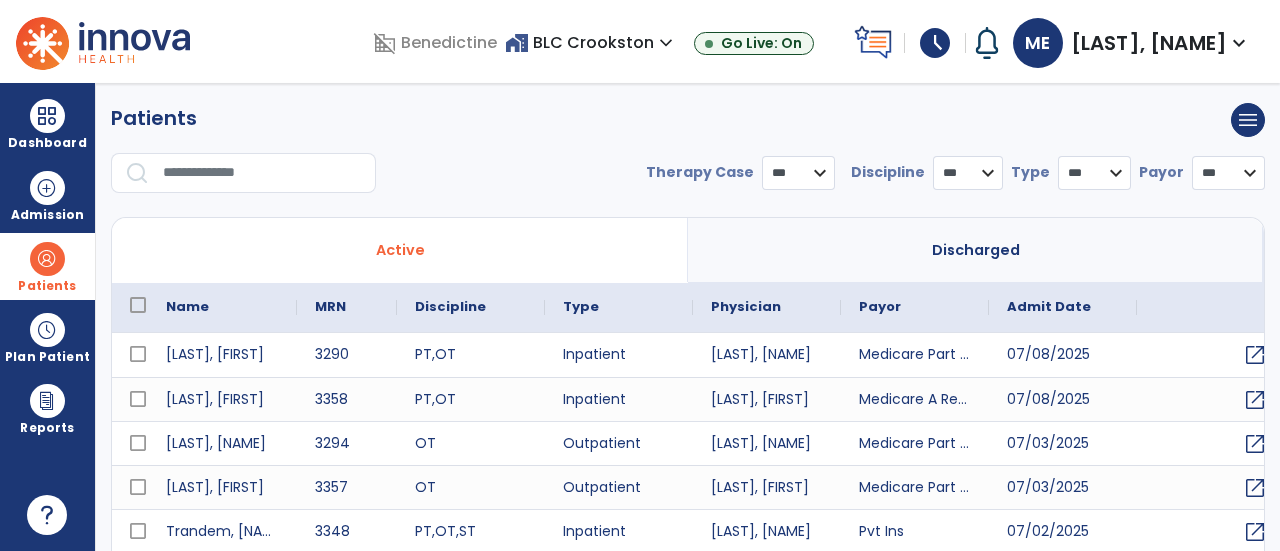 select on "***" 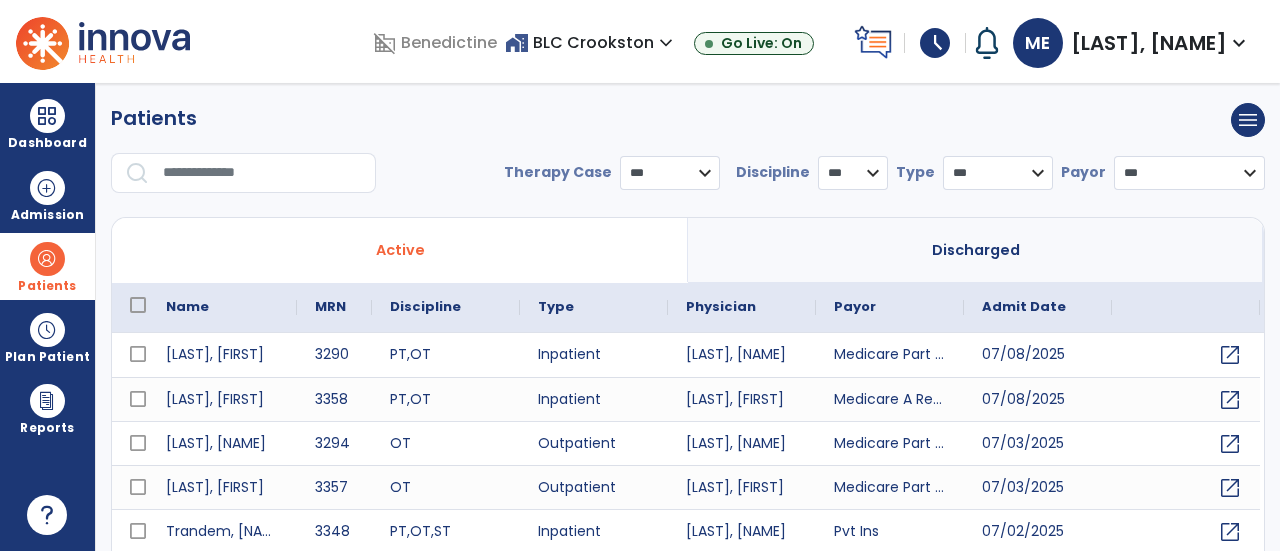 click at bounding box center [262, 173] 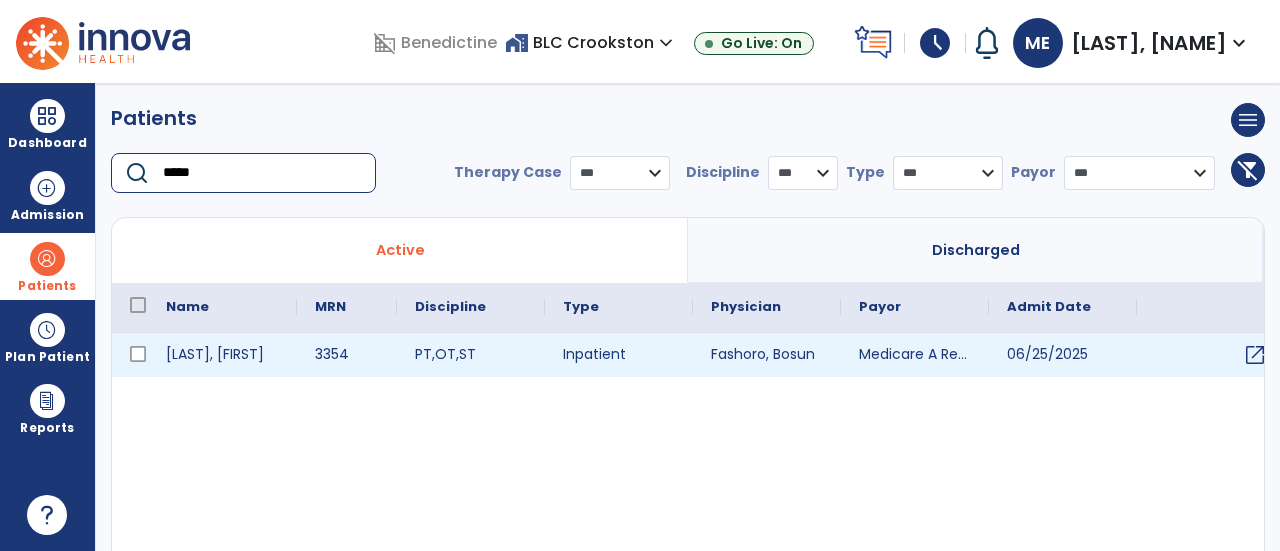 type on "*****" 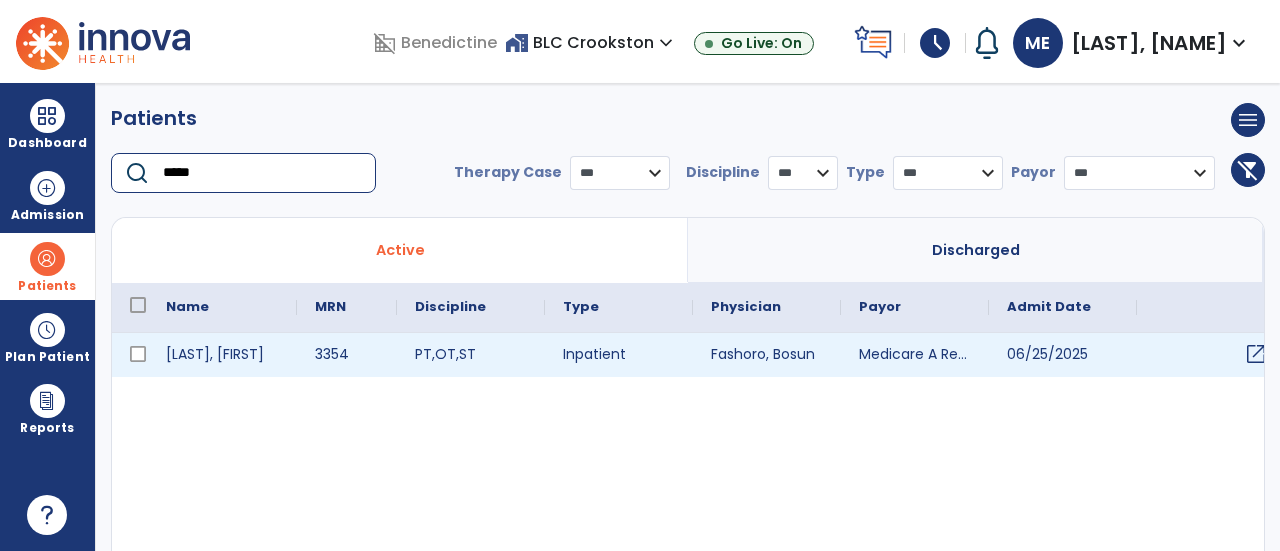 click on "open_in_new" at bounding box center (1256, 354) 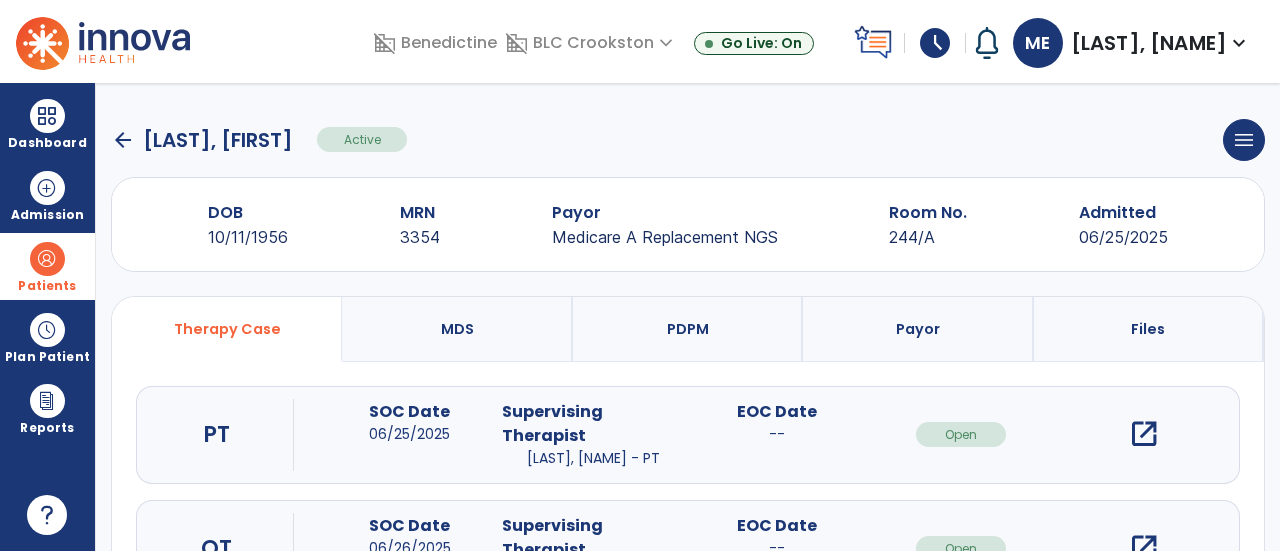 scroll, scrollTop: 205, scrollLeft: 0, axis: vertical 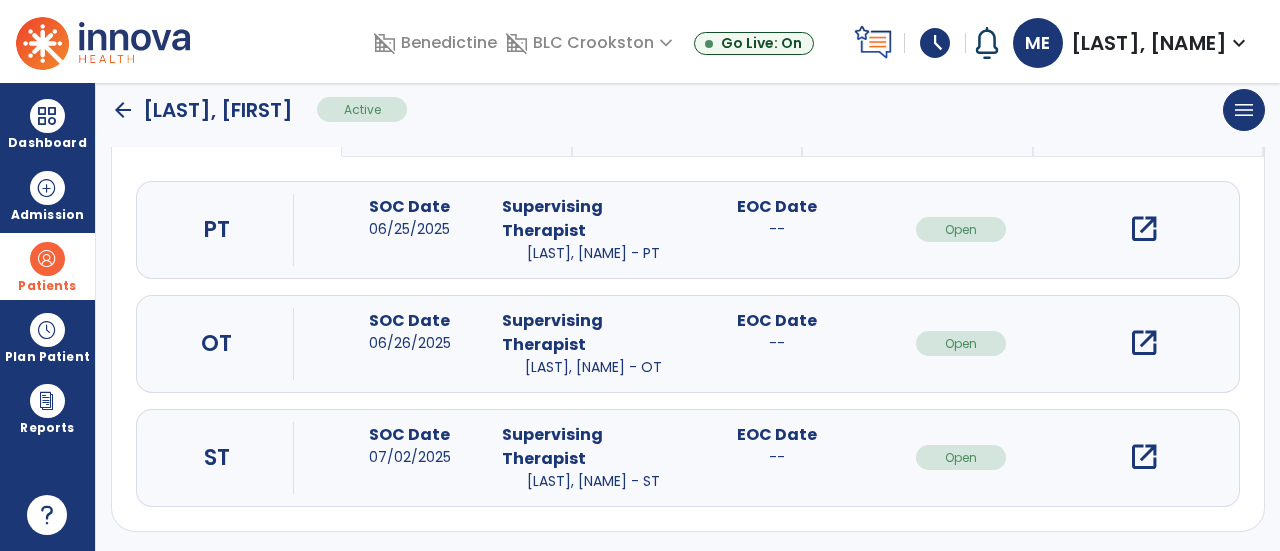 click on "open_in_new" at bounding box center (1144, 457) 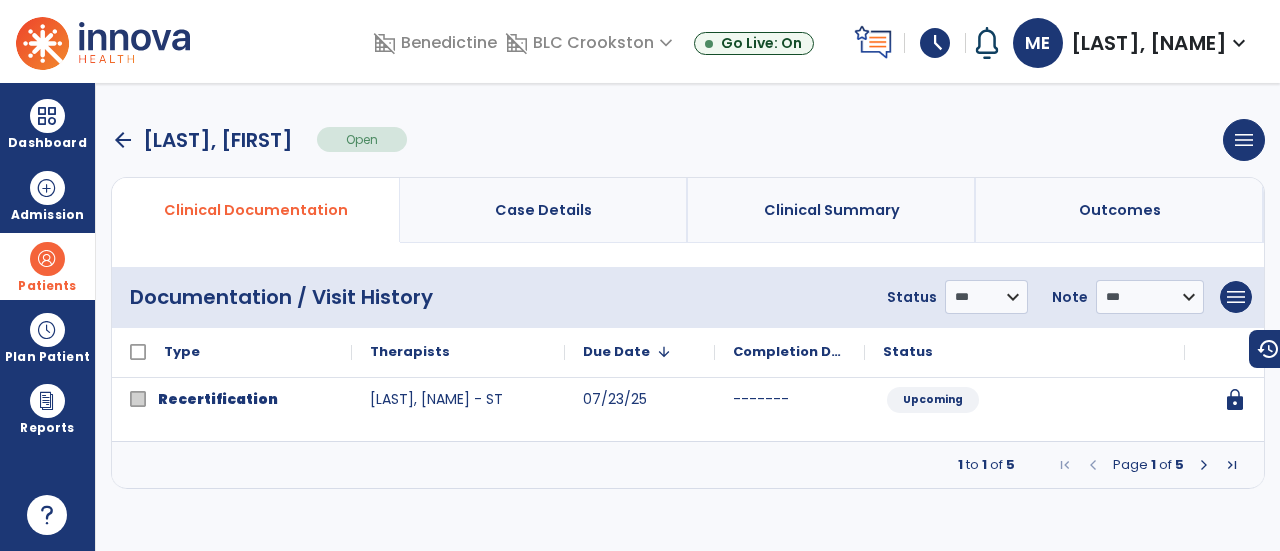 scroll, scrollTop: 0, scrollLeft: 0, axis: both 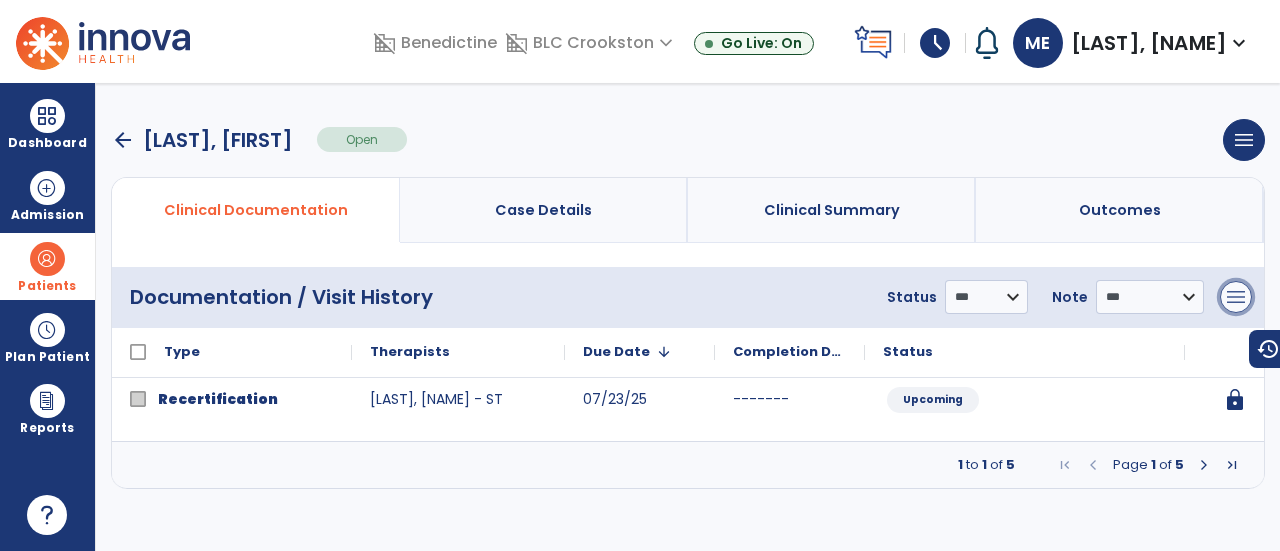 click on "menu" at bounding box center (1236, 297) 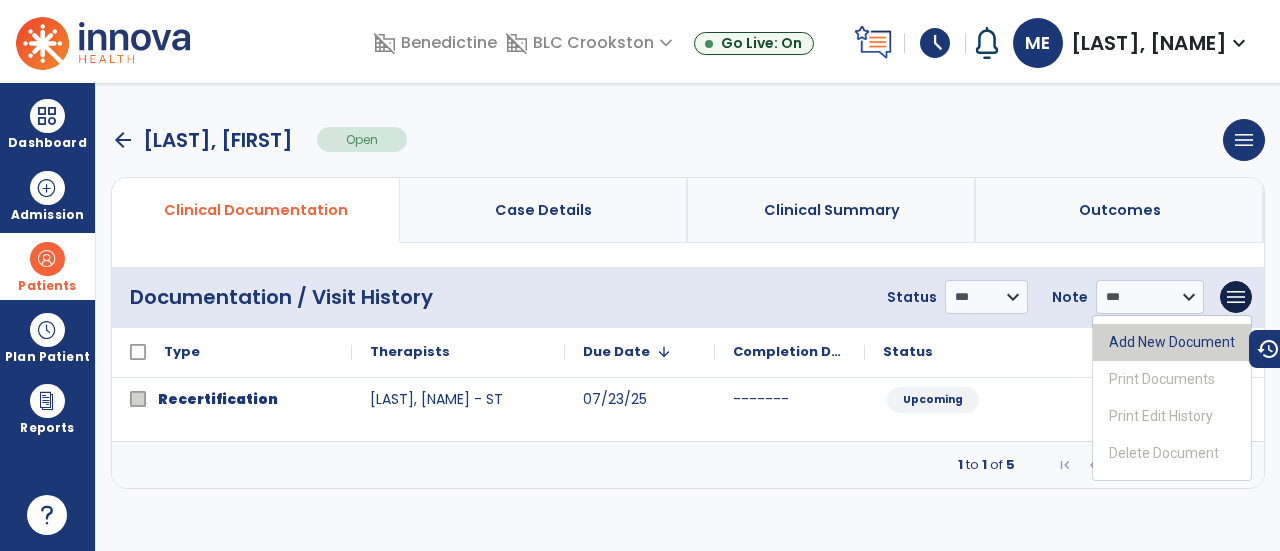 click on "Add New Document" at bounding box center (1172, 342) 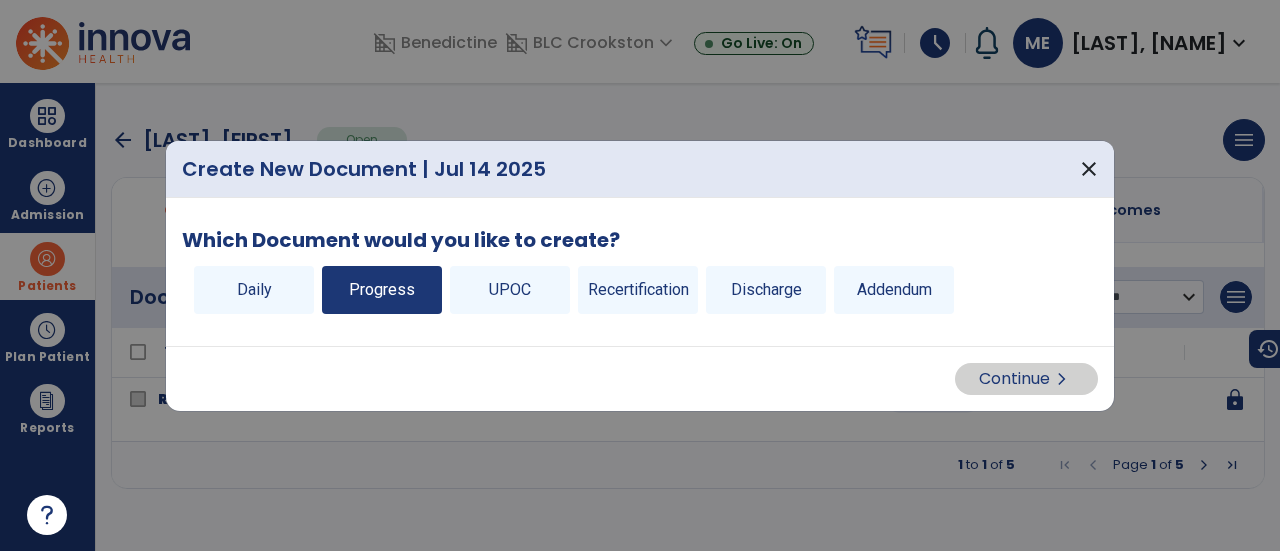 click on "Progress" at bounding box center [382, 290] 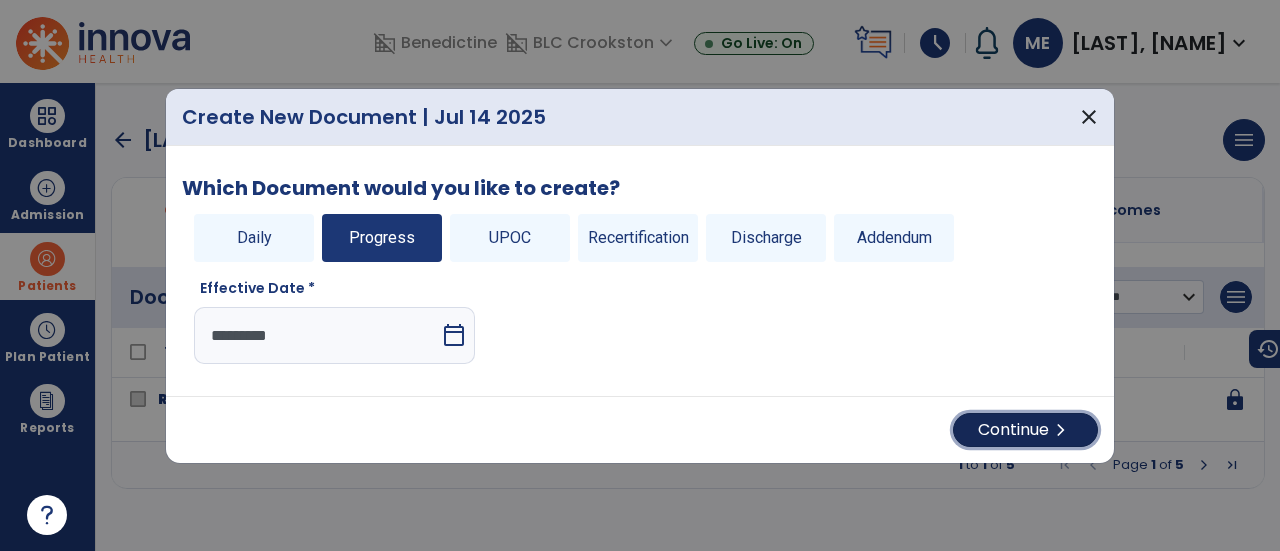 click on "Continue   chevron_right" at bounding box center (1025, 430) 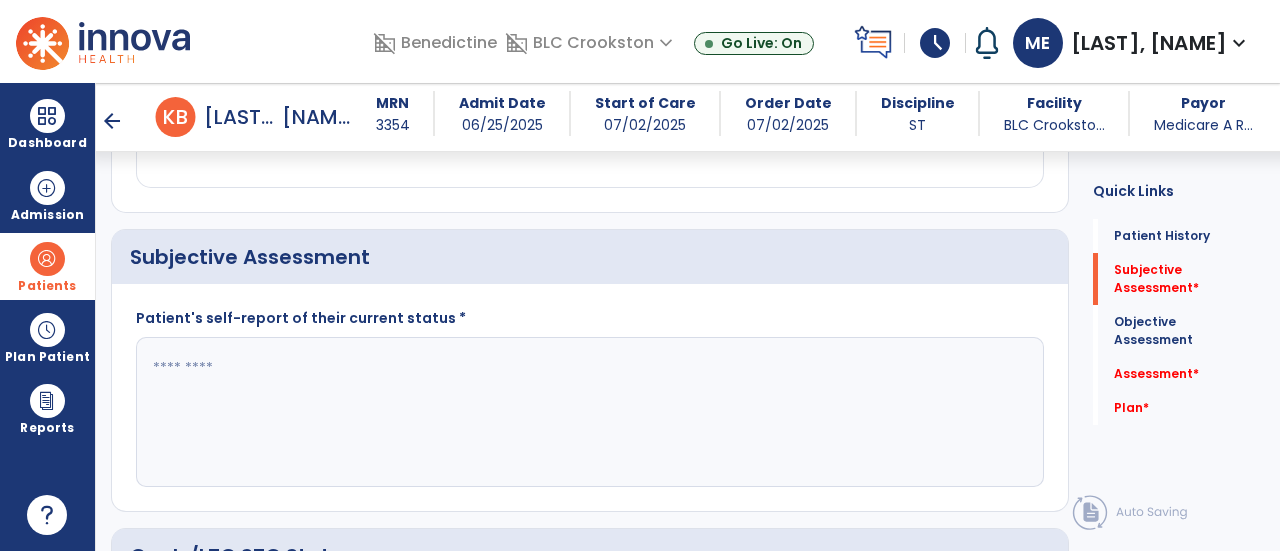 scroll, scrollTop: 486, scrollLeft: 0, axis: vertical 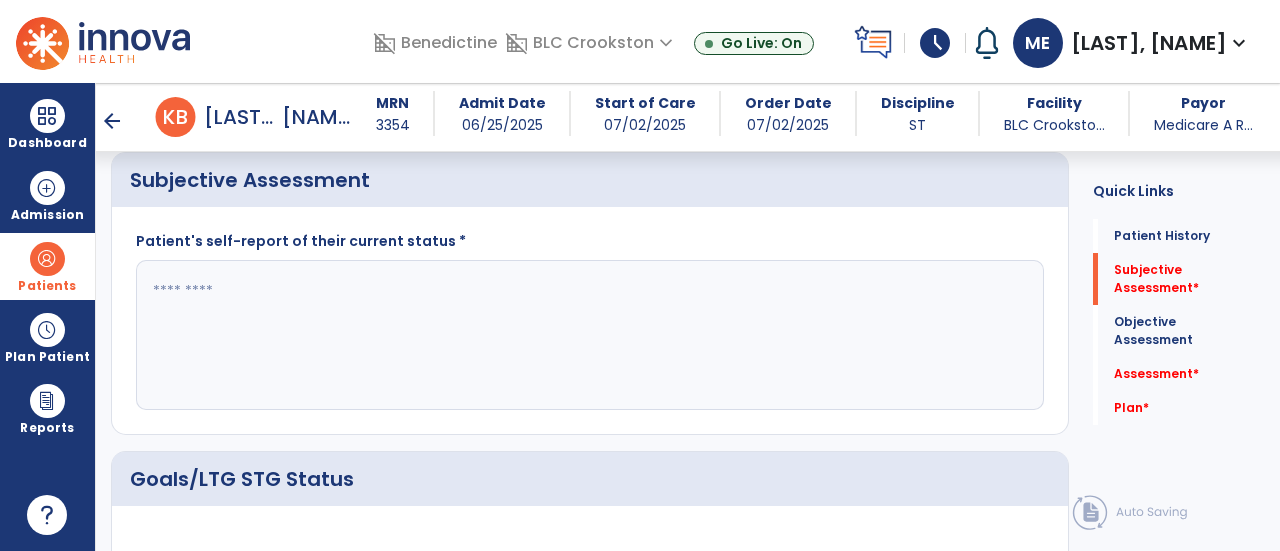 click 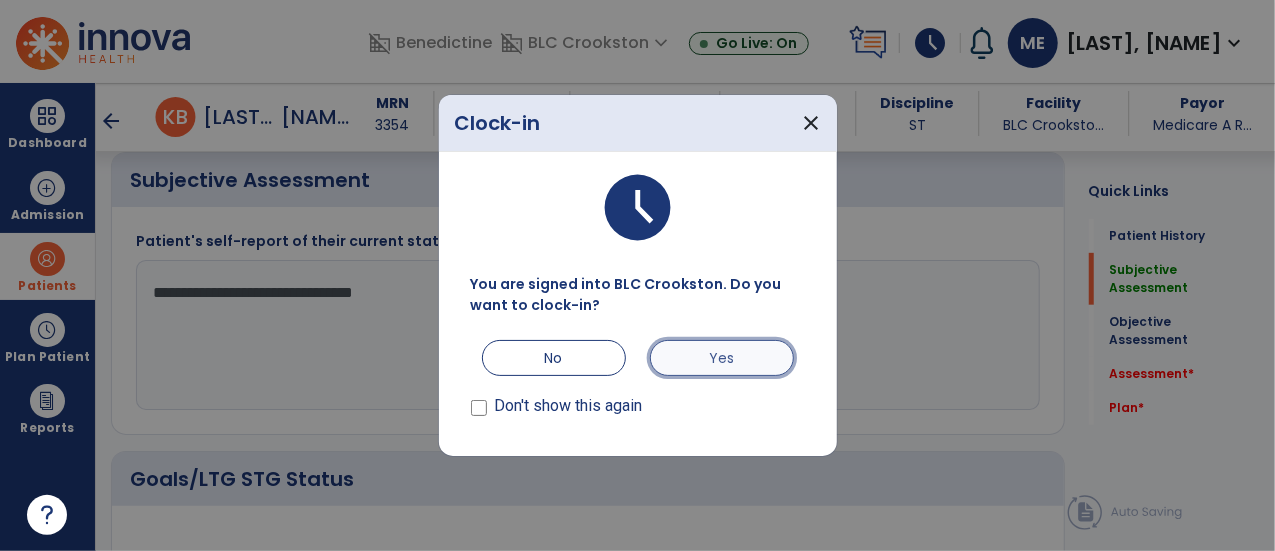 click on "Yes" at bounding box center [722, 358] 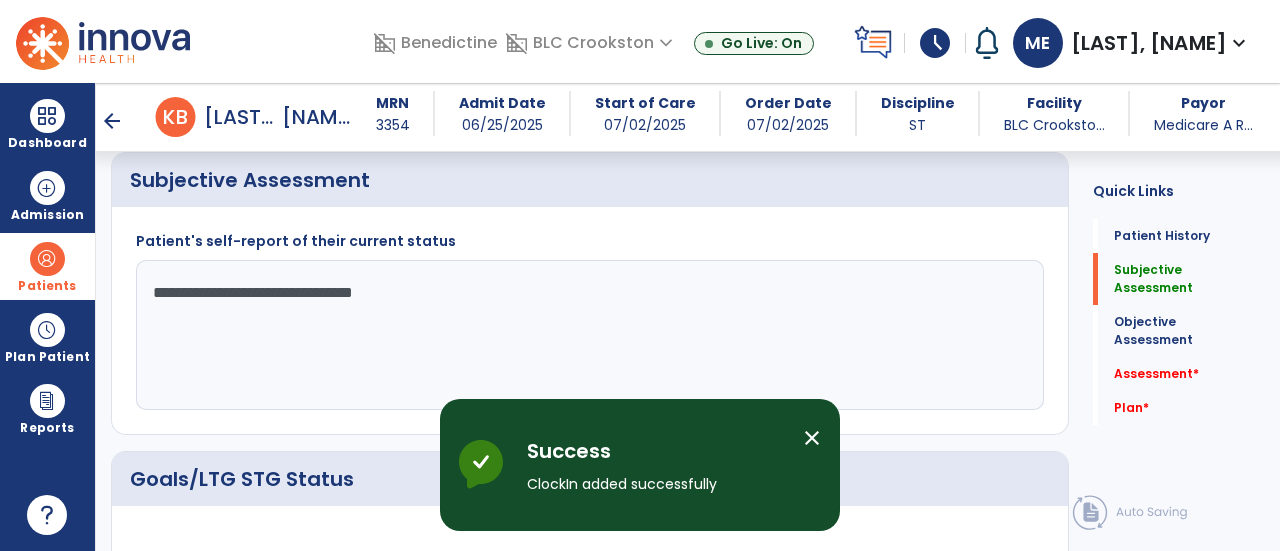 click on "**********" 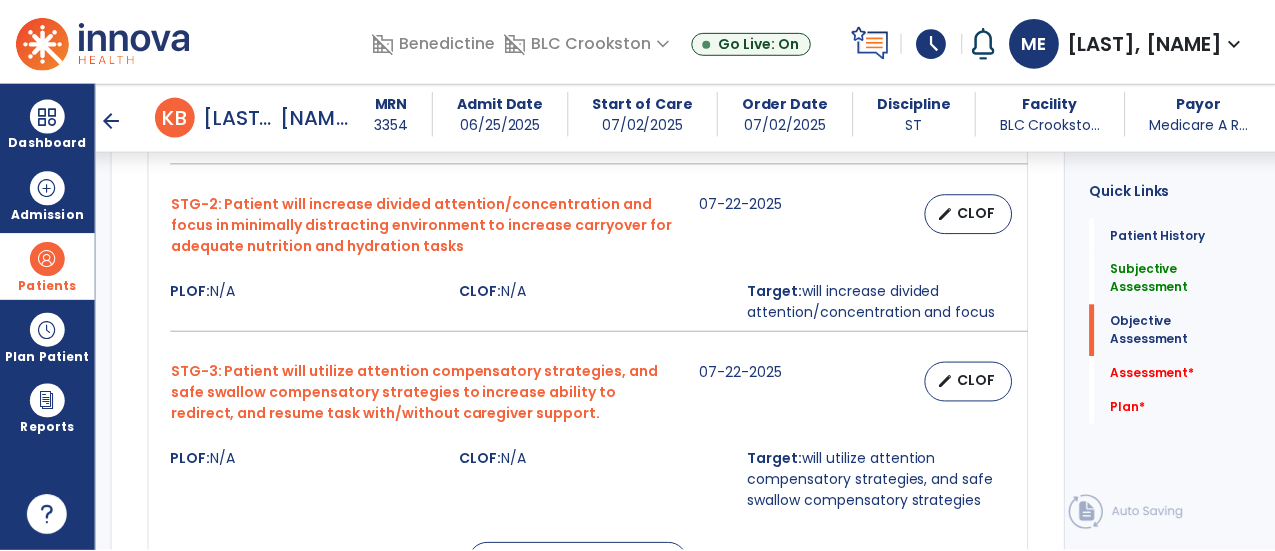 scroll, scrollTop: 1241, scrollLeft: 0, axis: vertical 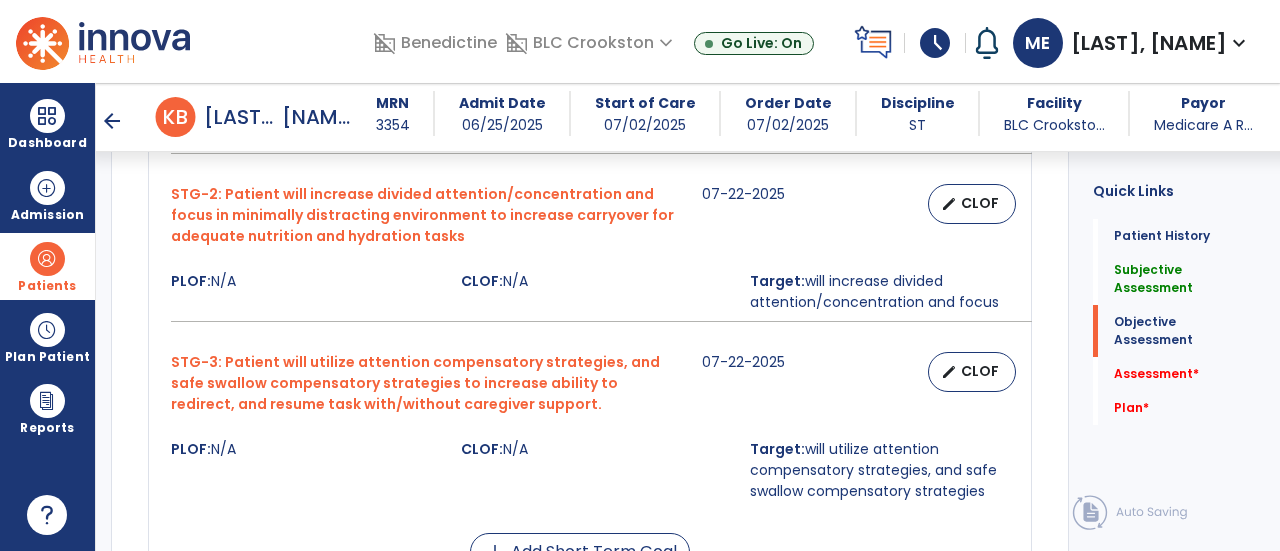 type on "**********" 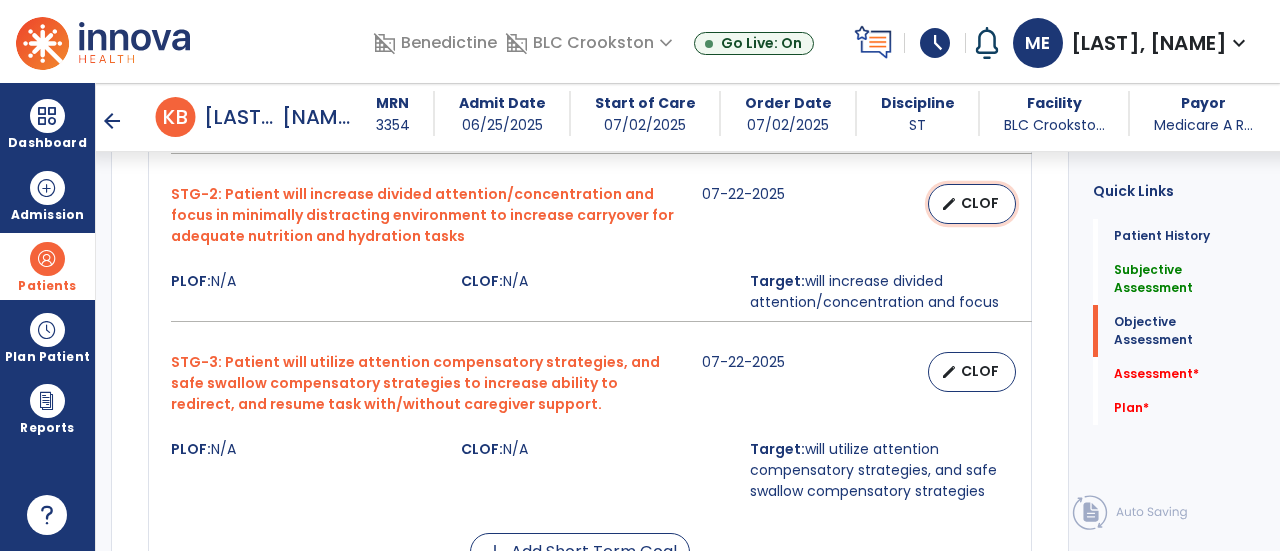 click on "CLOF" at bounding box center (980, 203) 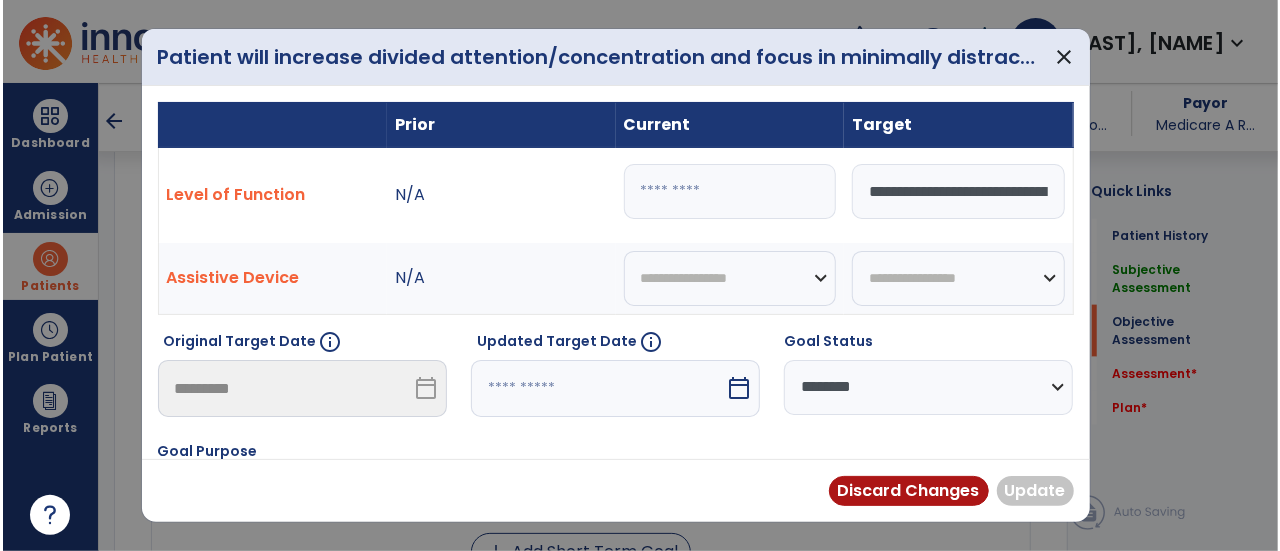 scroll, scrollTop: 1241, scrollLeft: 0, axis: vertical 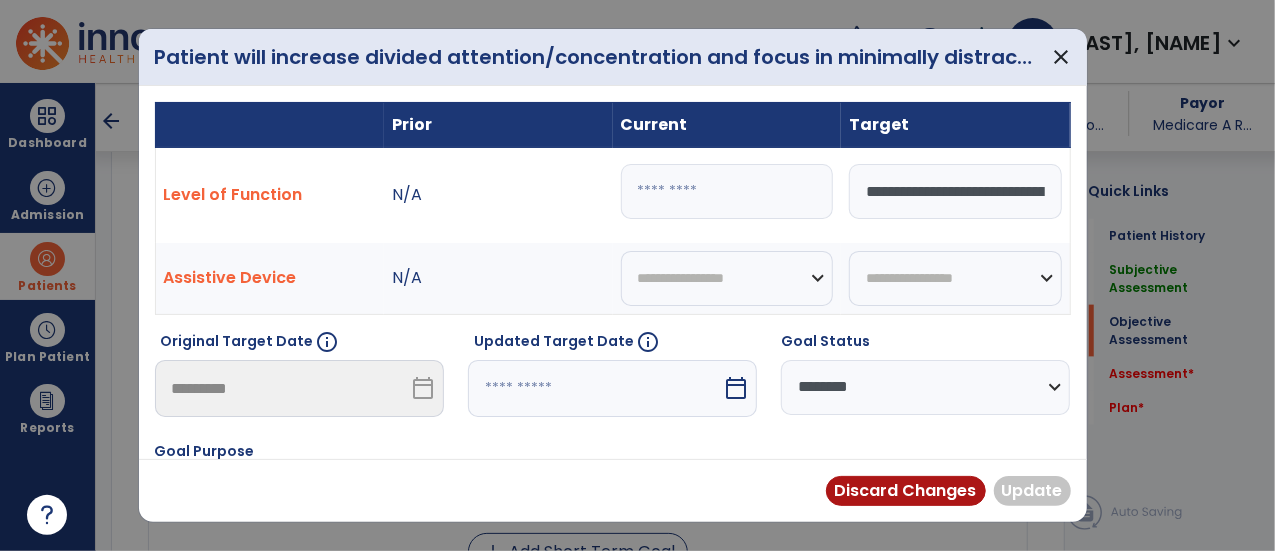 click on "**********" at bounding box center (925, 387) 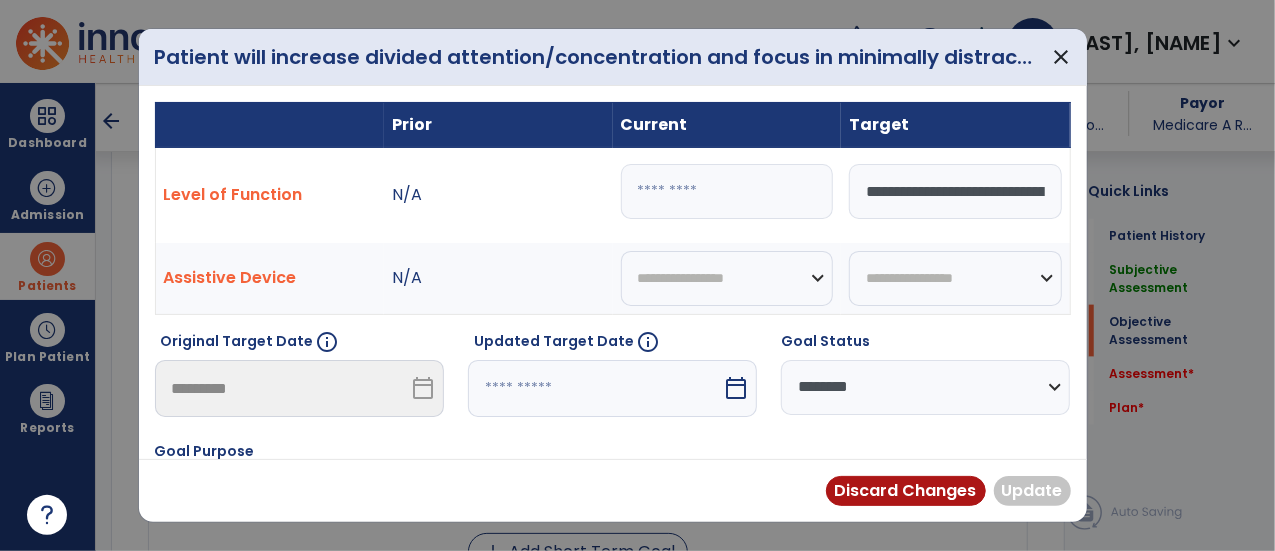 select on "********" 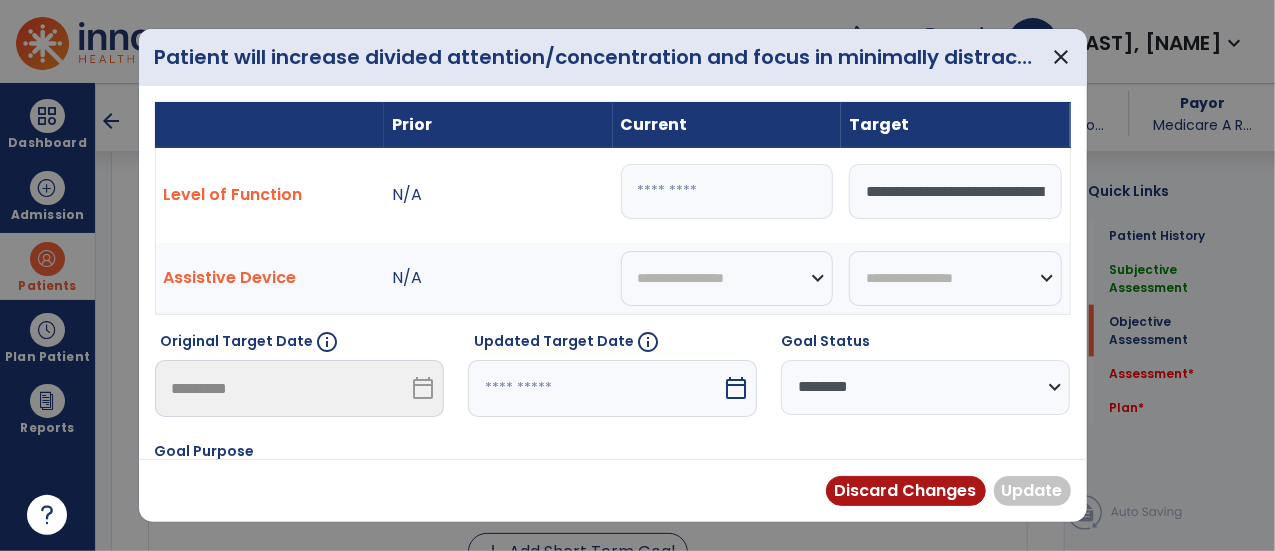 click on "**********" at bounding box center [925, 387] 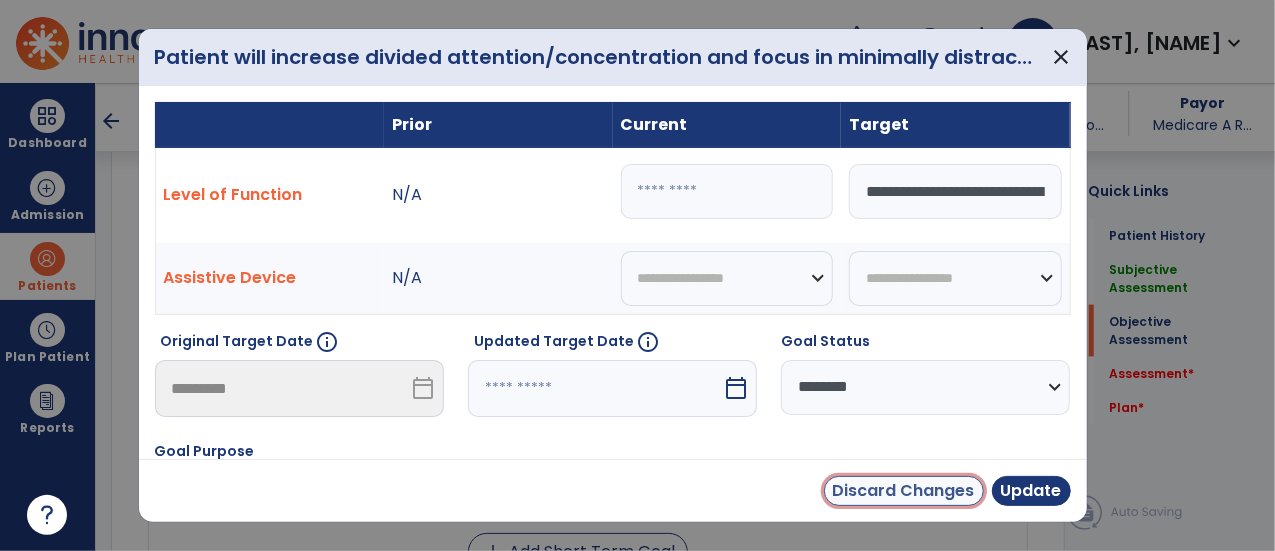 click on "Discard Changes" at bounding box center [904, 491] 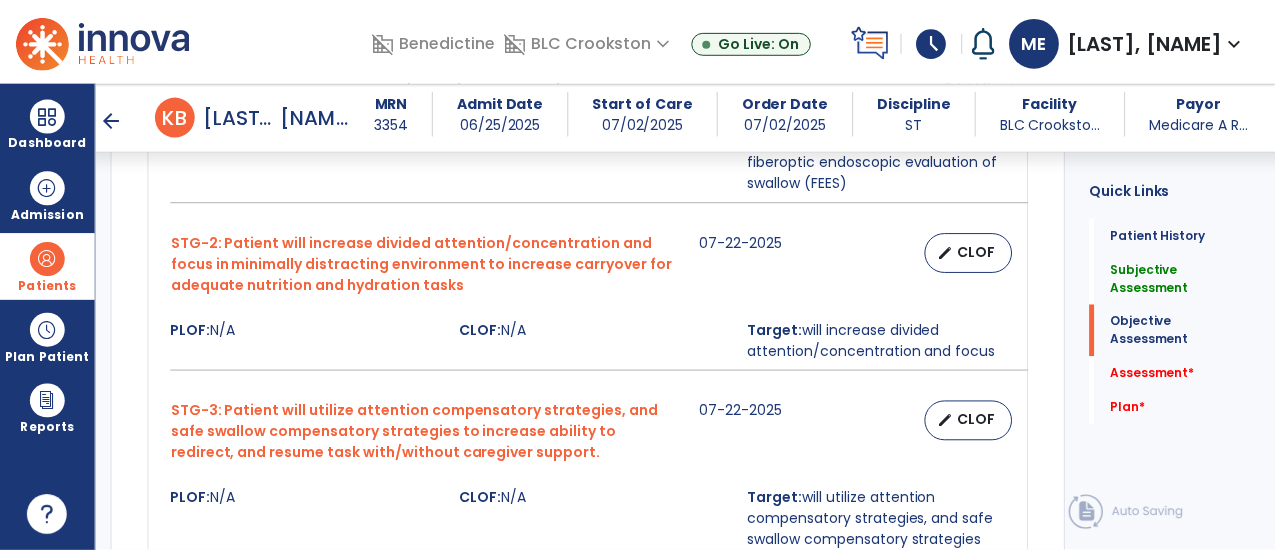 scroll, scrollTop: 1190, scrollLeft: 0, axis: vertical 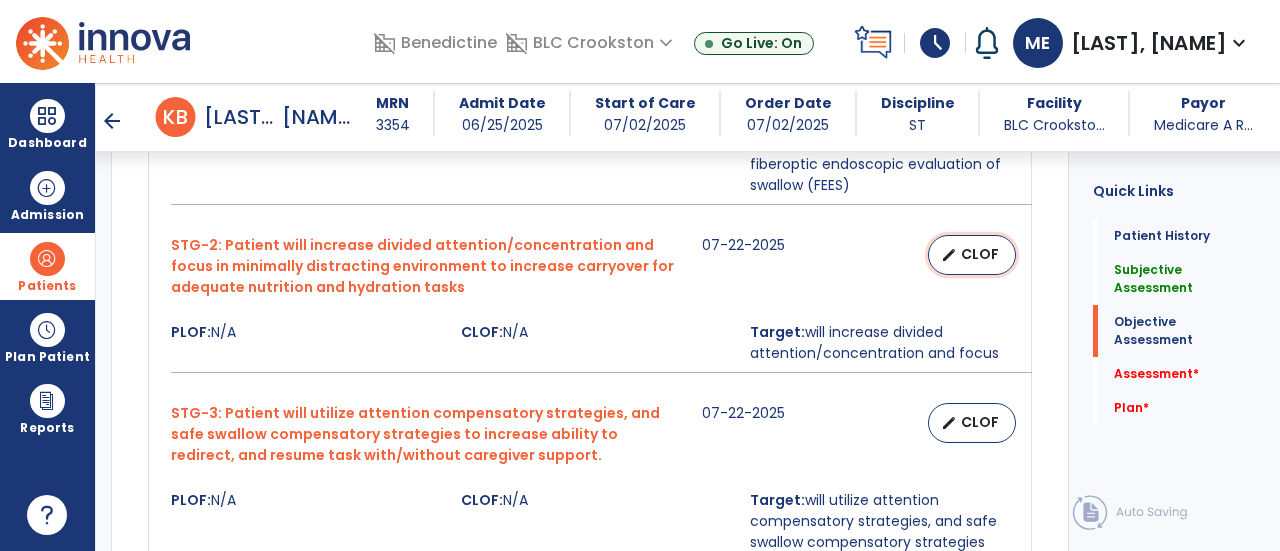 click on "CLOF" at bounding box center (980, 254) 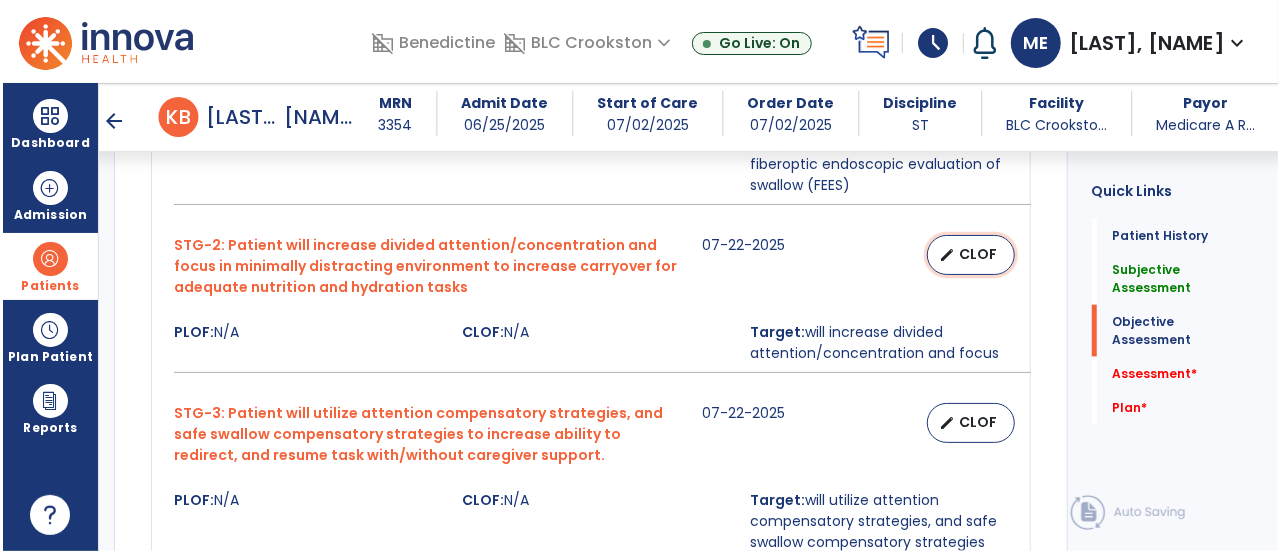 scroll, scrollTop: 1190, scrollLeft: 0, axis: vertical 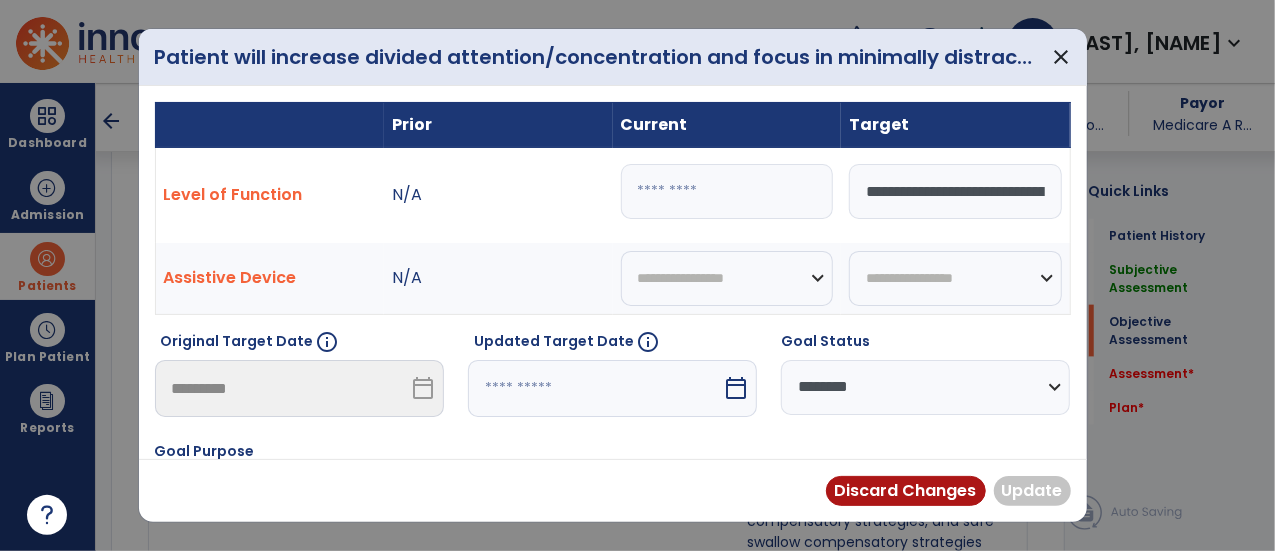 click on "**********" at bounding box center (925, 387) 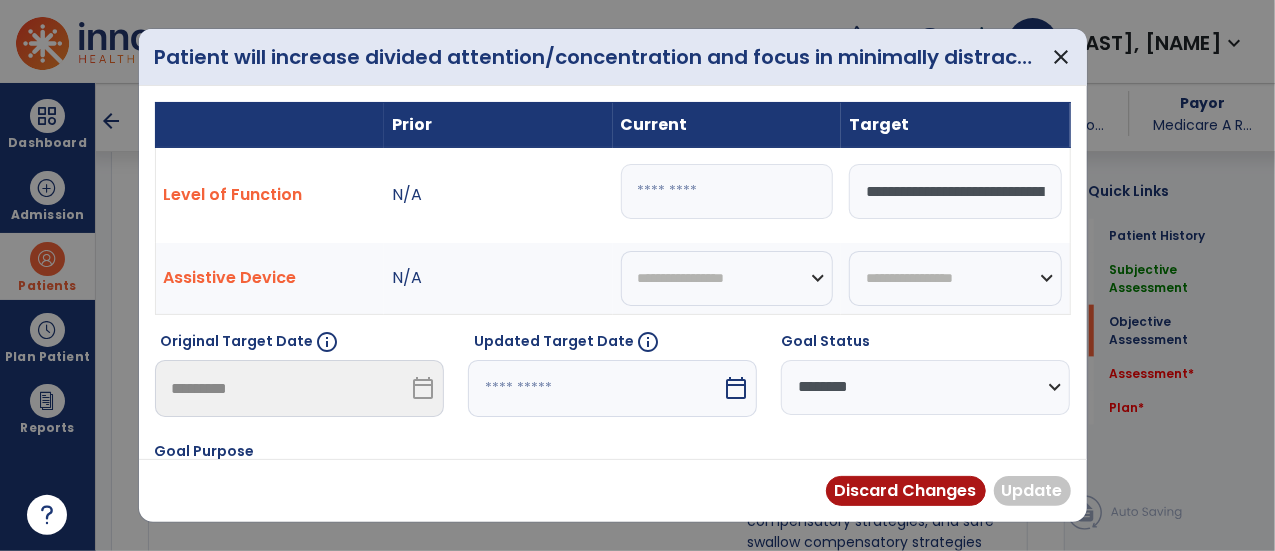 select on "********" 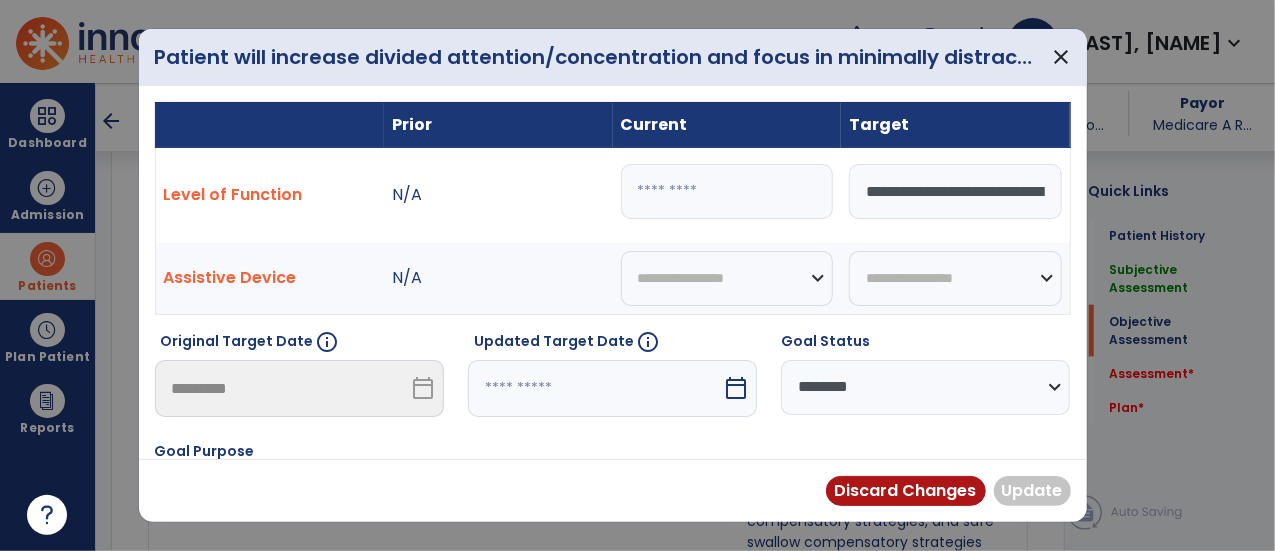 click on "**********" at bounding box center [925, 387] 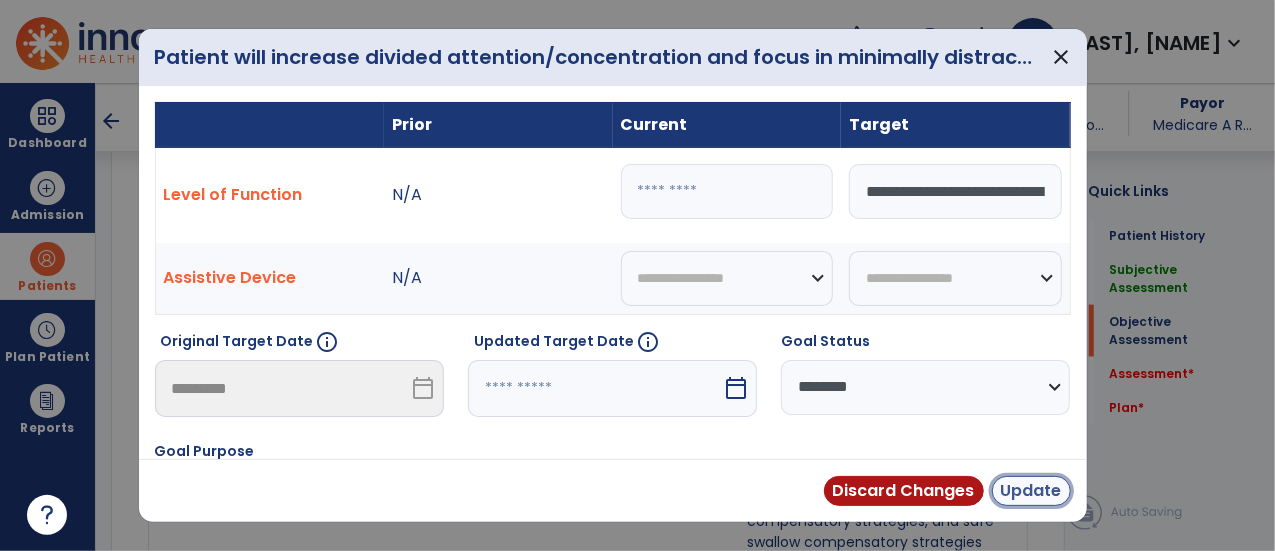 click on "Update" at bounding box center (1031, 491) 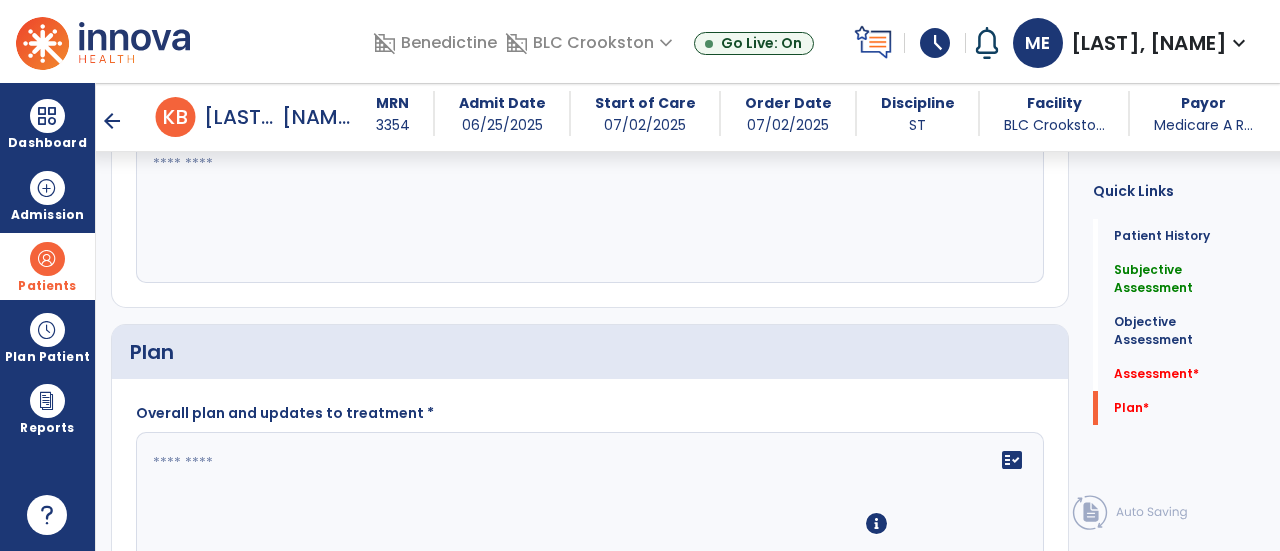 scroll, scrollTop: 1994, scrollLeft: 0, axis: vertical 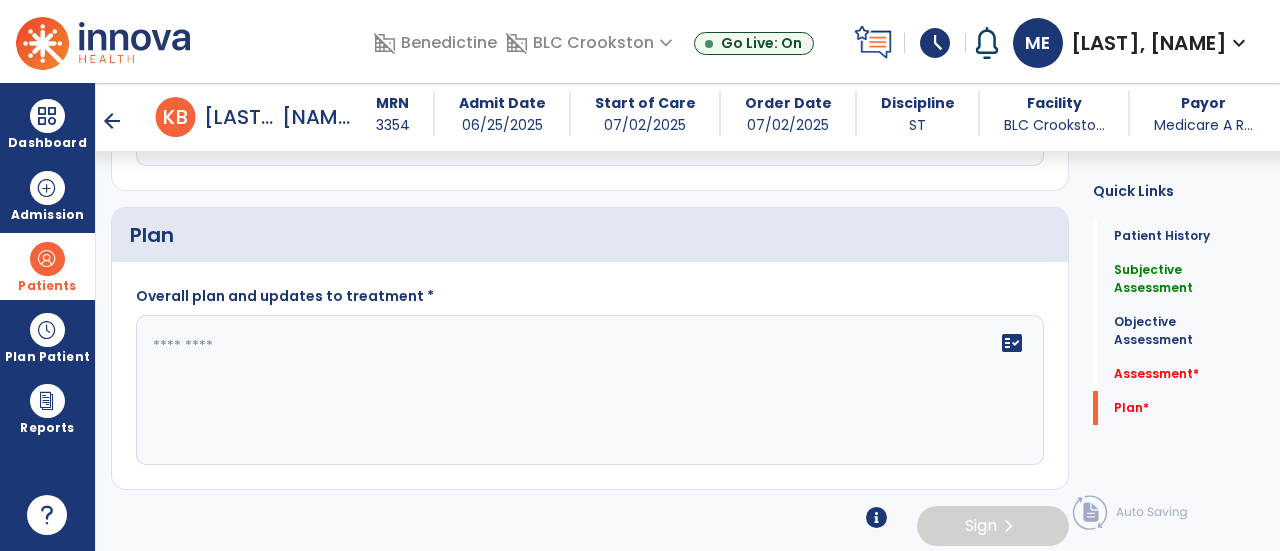 click 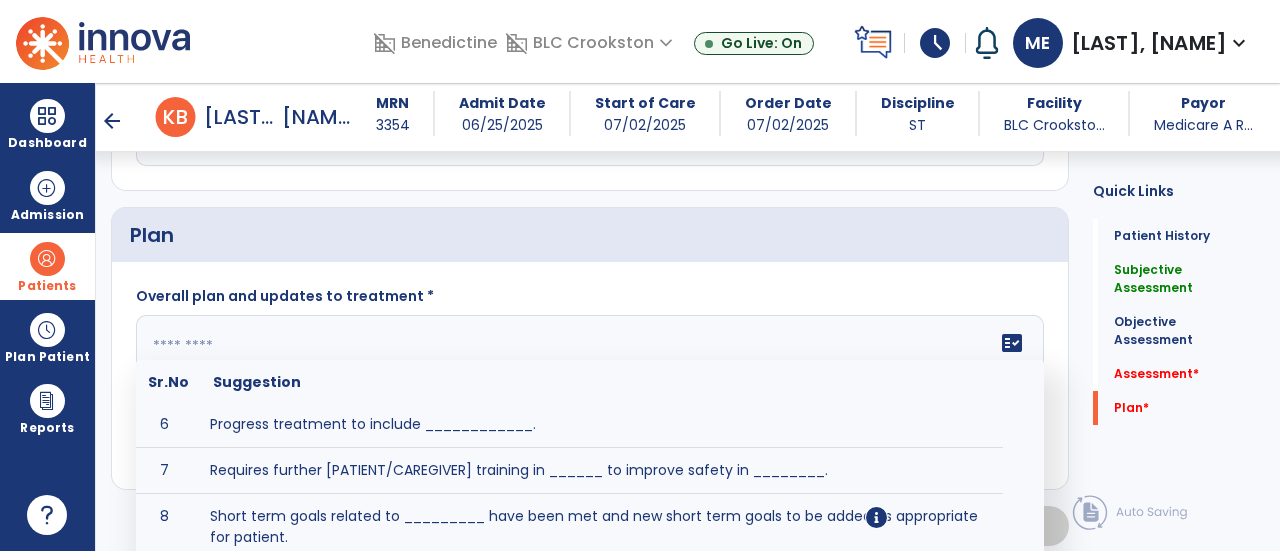 scroll, scrollTop: 257, scrollLeft: 0, axis: vertical 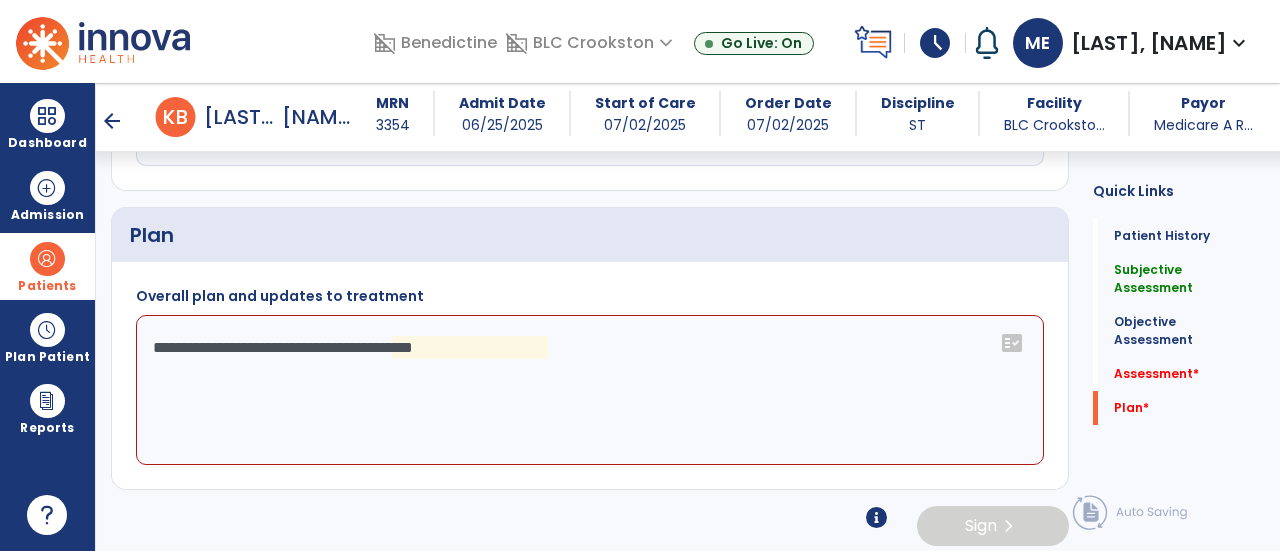 click on "**********" 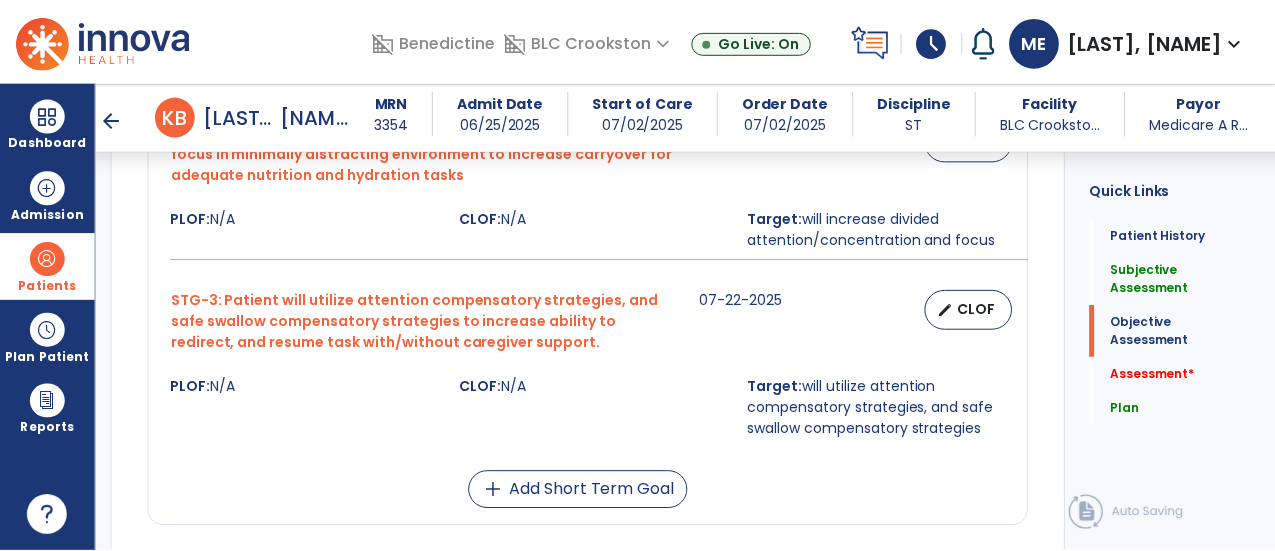 scroll, scrollTop: 1299, scrollLeft: 0, axis: vertical 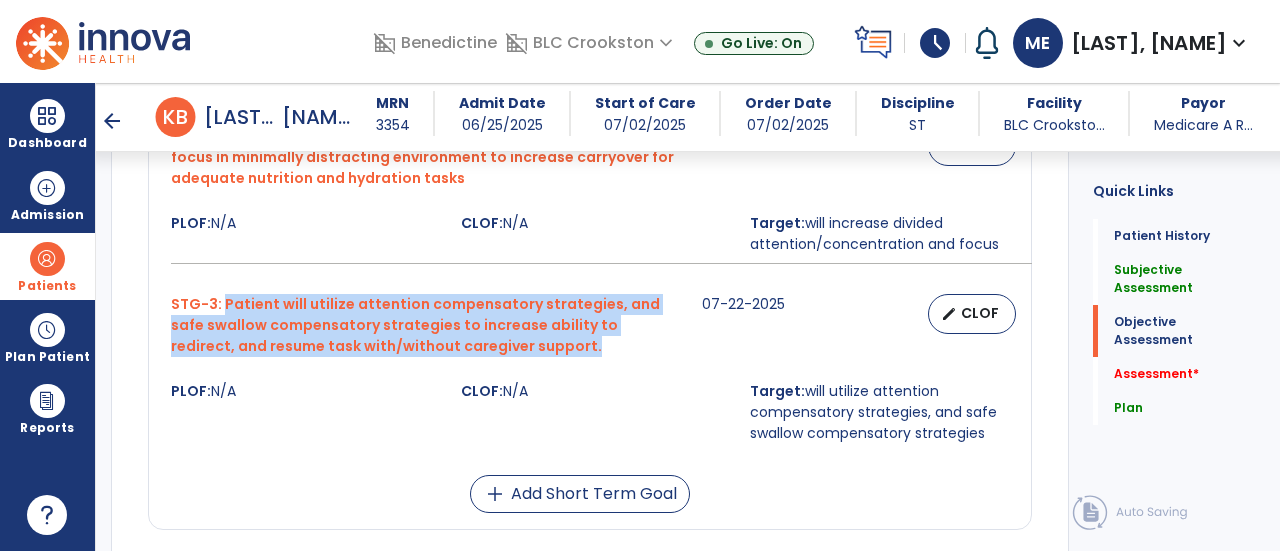 drag, startPoint x: 220, startPoint y: 290, endPoint x: 495, endPoint y: 339, distance: 279.33133 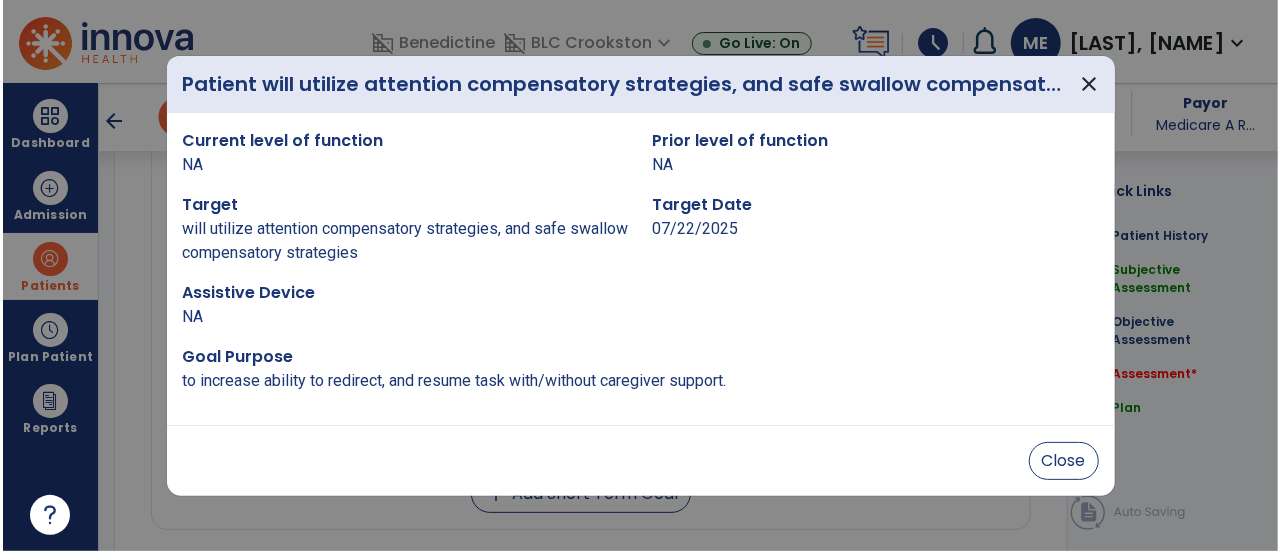 scroll, scrollTop: 1299, scrollLeft: 0, axis: vertical 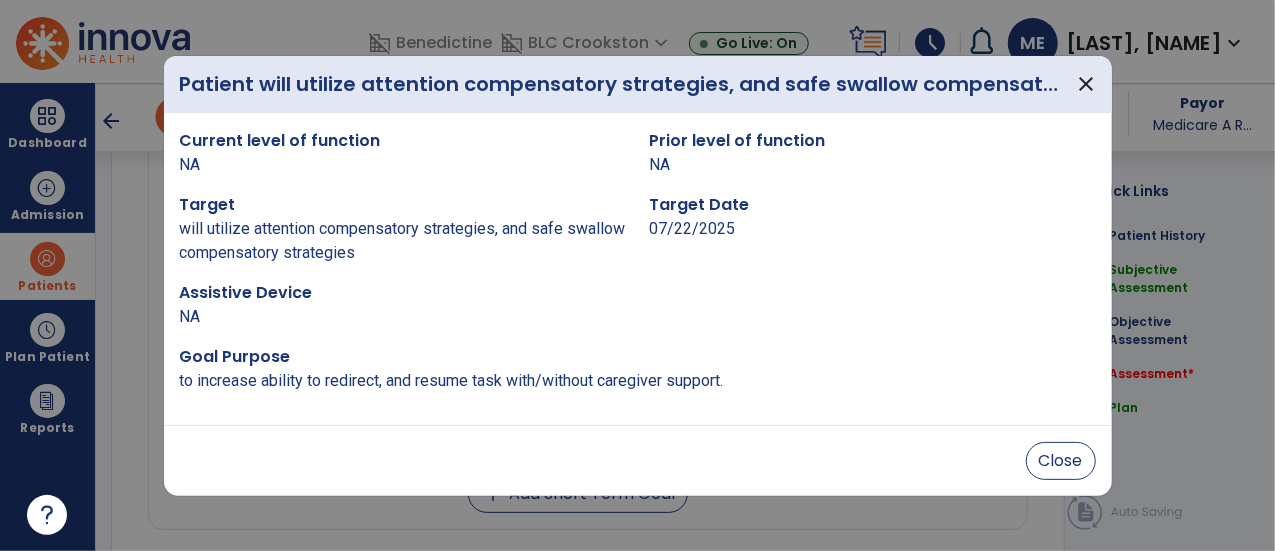 copy on "Patient will utilize attention compensatory strategies, and safe swallow compensatory strategies to increase ability to redirect, and resume task with/without caregiver support." 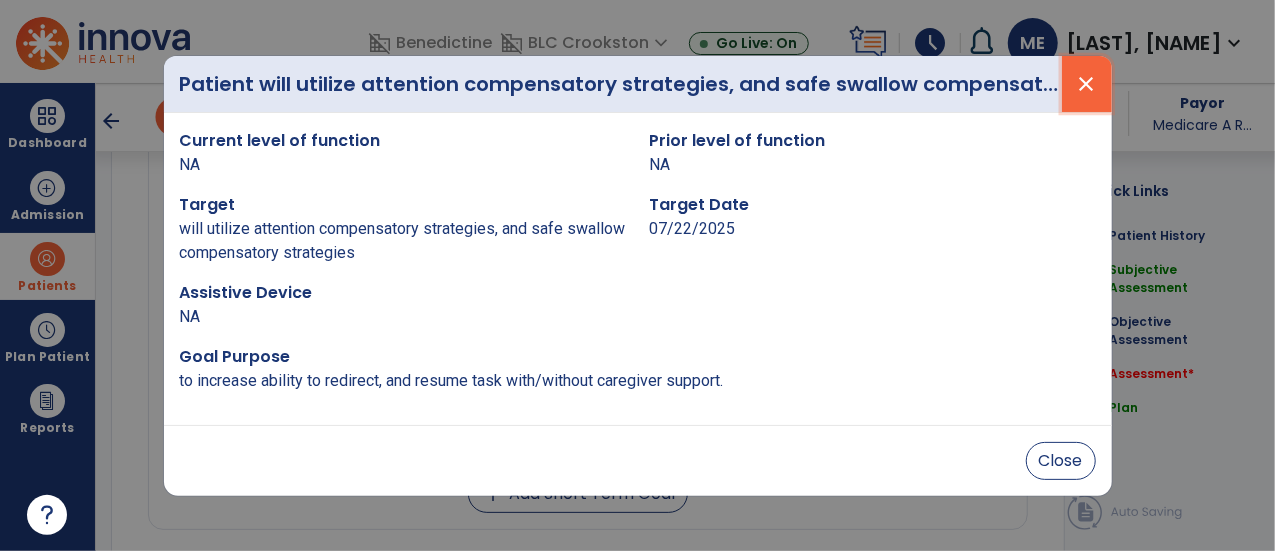 click on "close" at bounding box center (1087, 84) 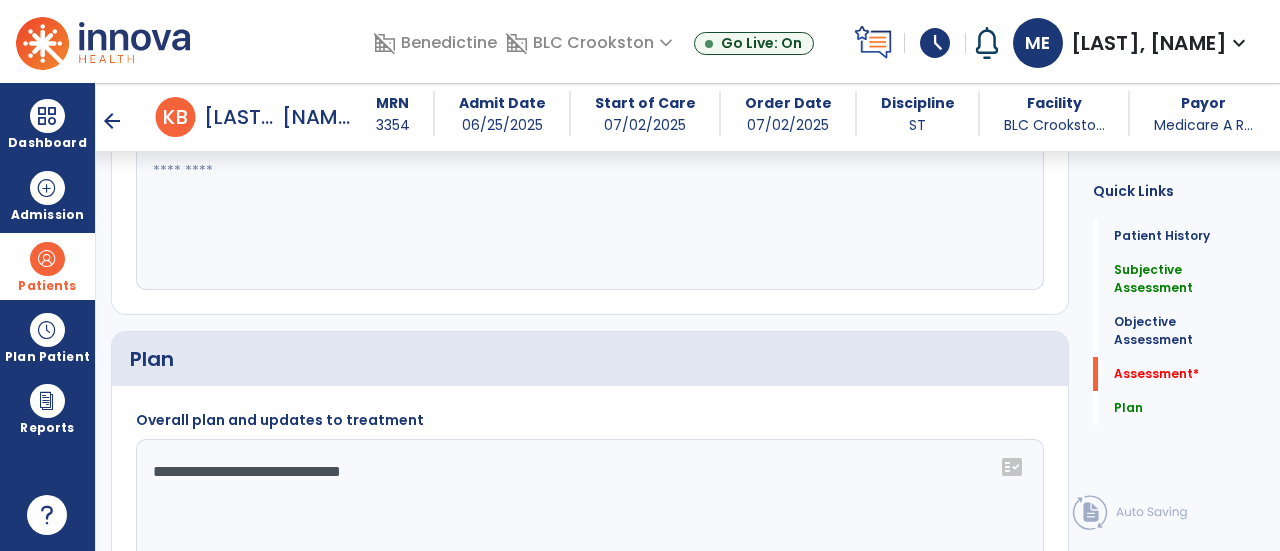 scroll, scrollTop: 1874, scrollLeft: 0, axis: vertical 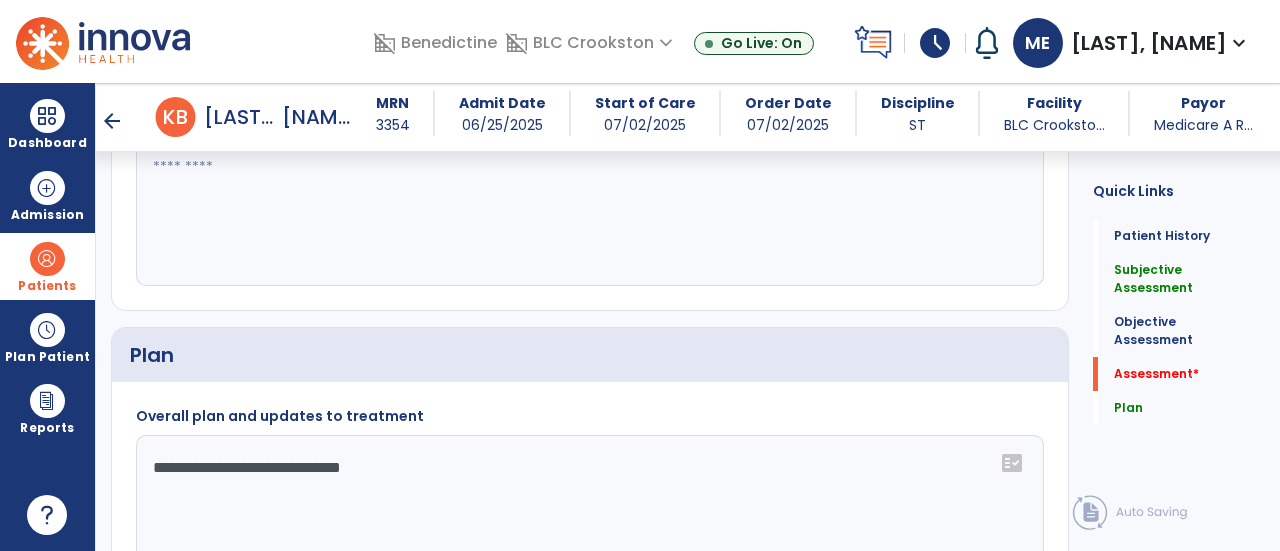 click on "**********" 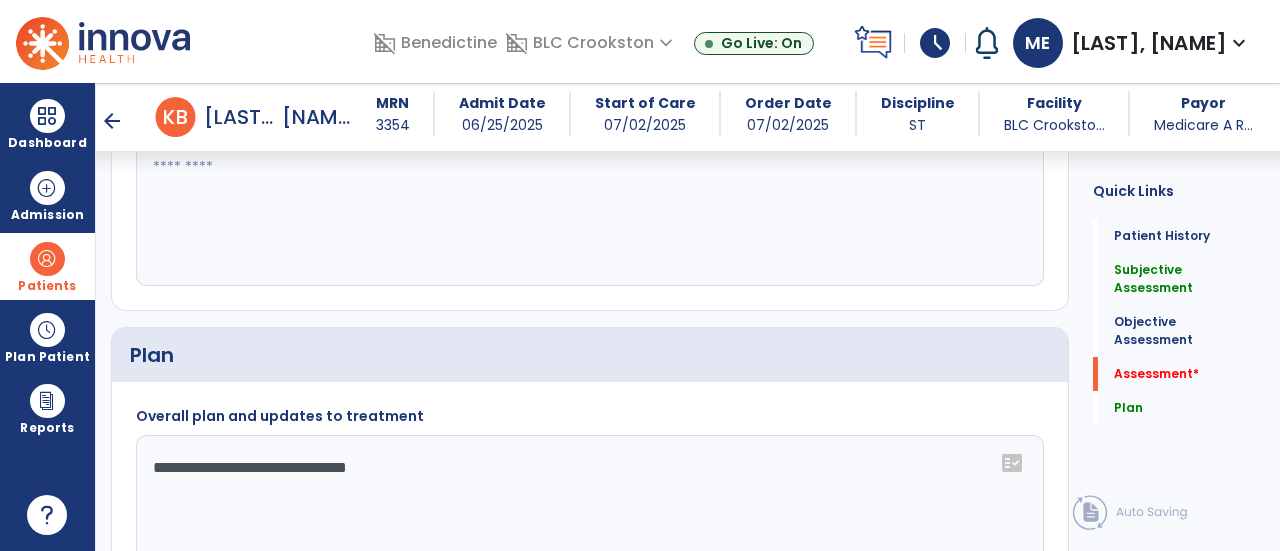 paste on "**********" 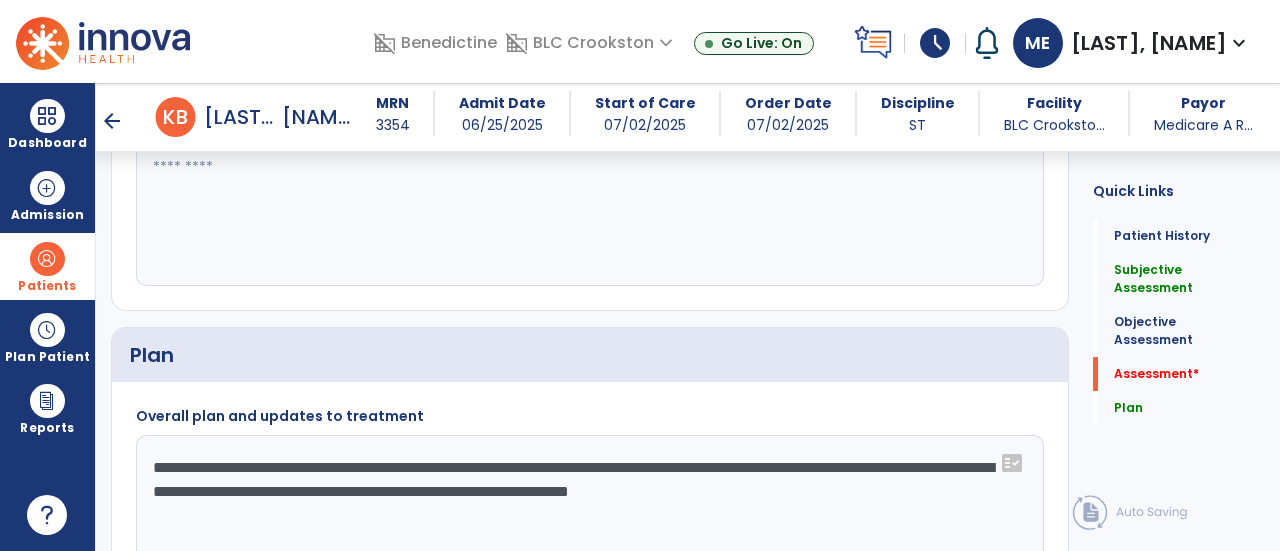 click on "**********" 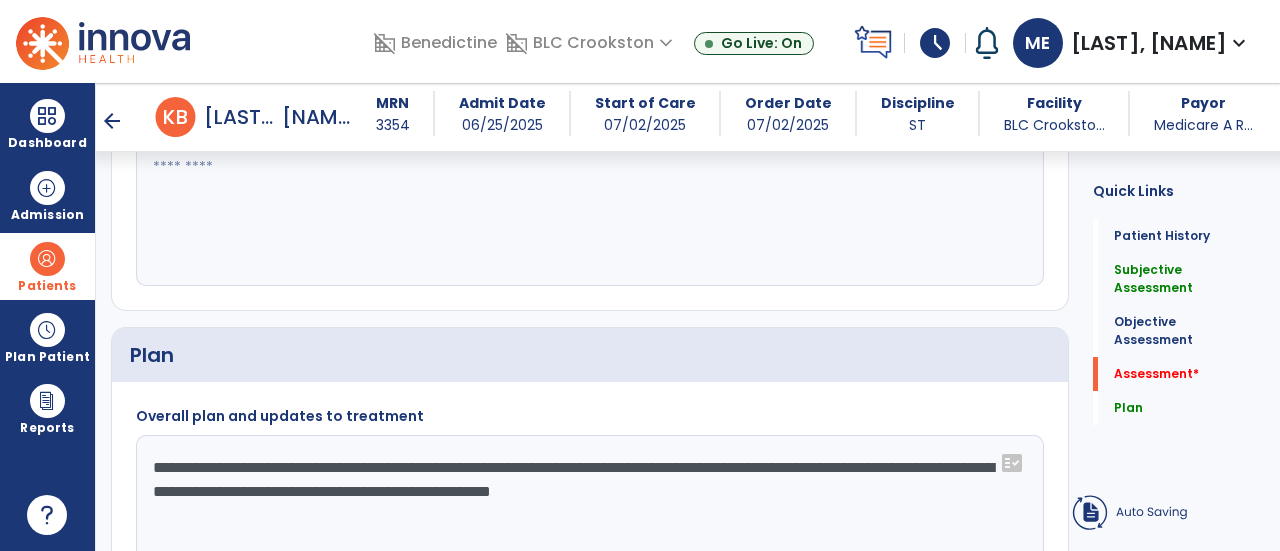 click on "**********" 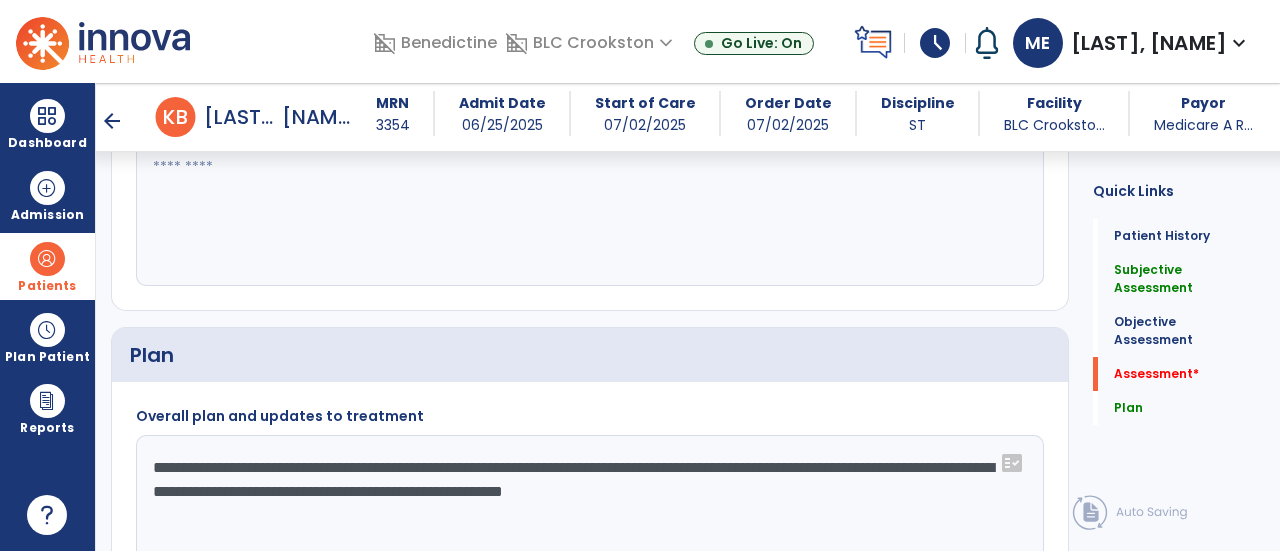 drag, startPoint x: 985, startPoint y: 484, endPoint x: 539, endPoint y: 485, distance: 446.00113 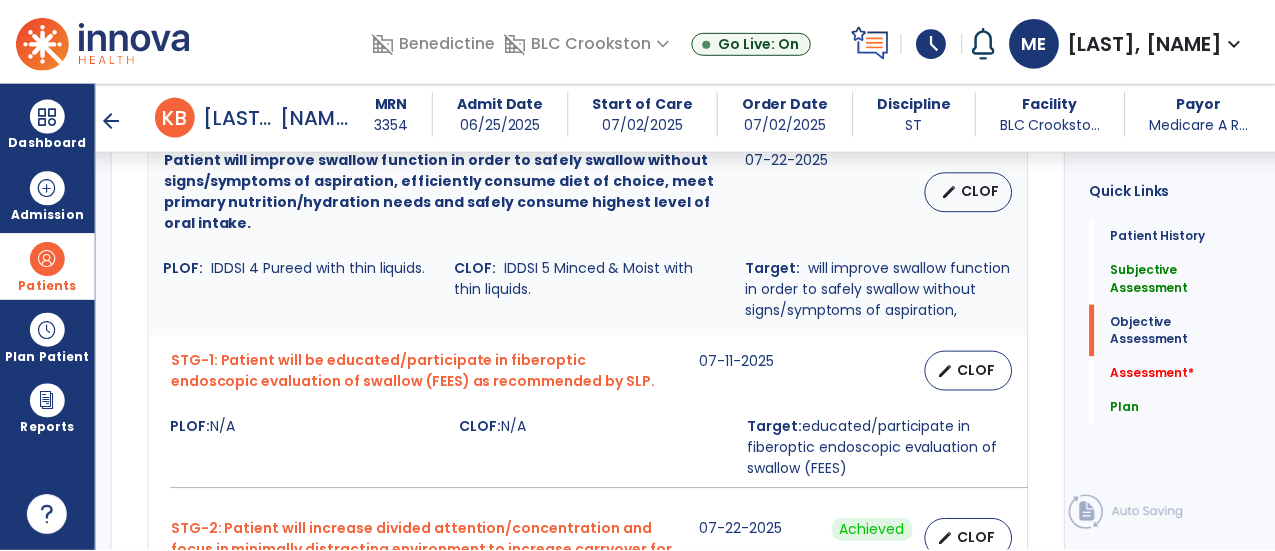 scroll, scrollTop: 682, scrollLeft: 0, axis: vertical 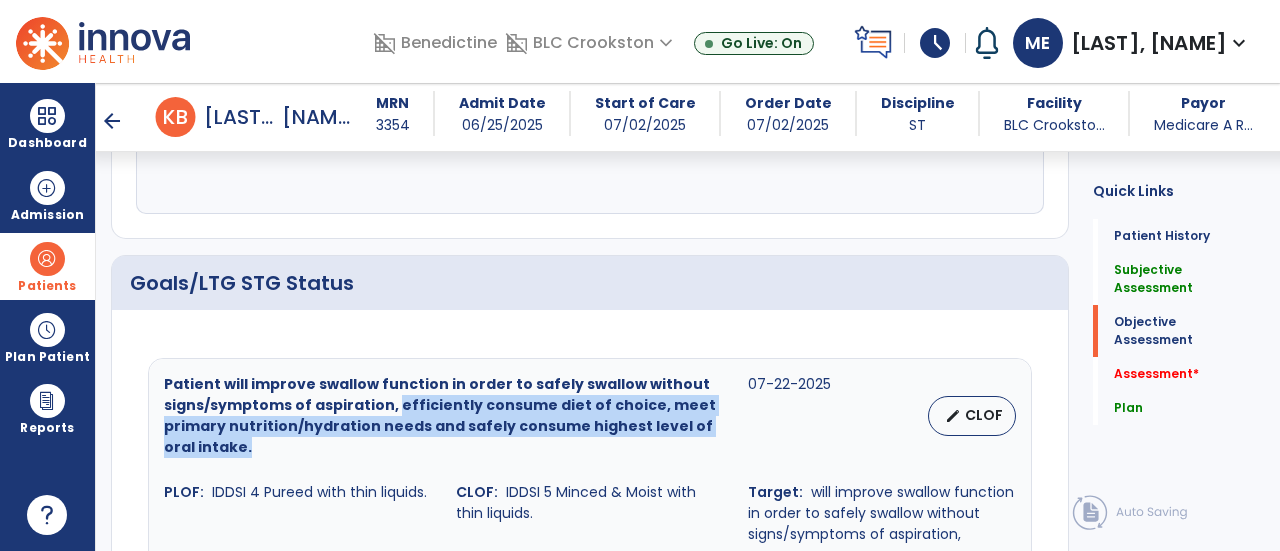 drag, startPoint x: 386, startPoint y: 396, endPoint x: 423, endPoint y: 444, distance: 60.60528 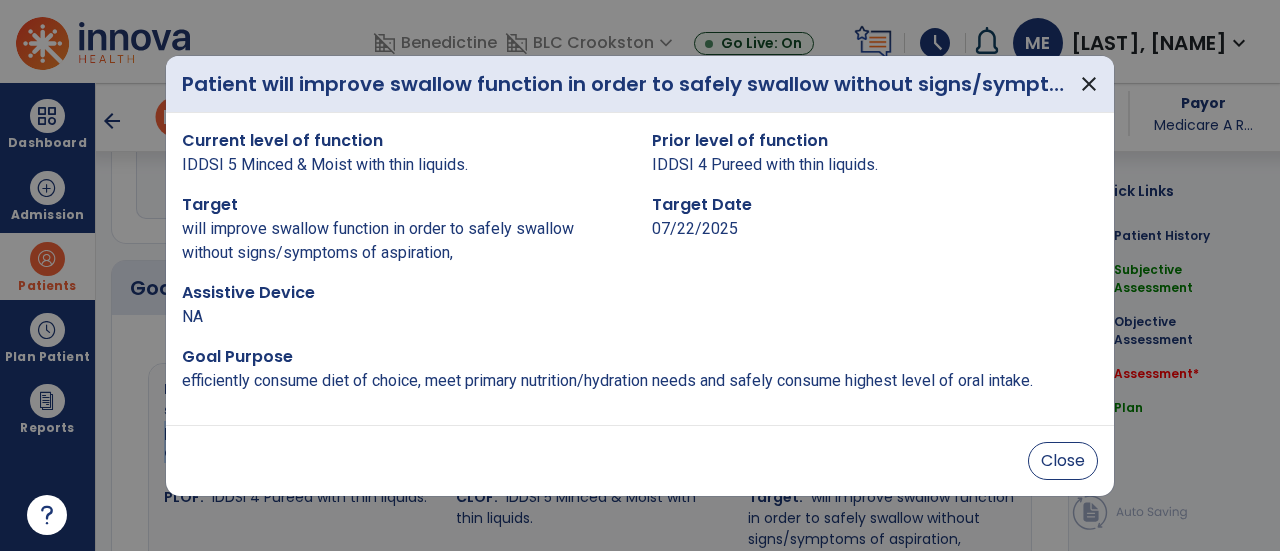 scroll, scrollTop: 682, scrollLeft: 0, axis: vertical 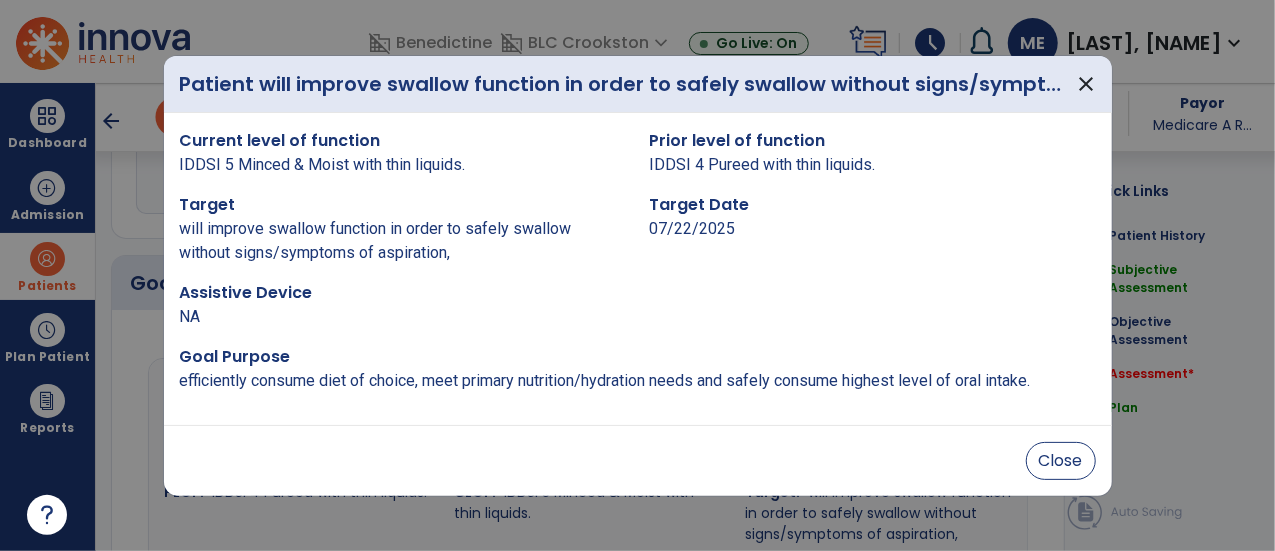 copy on "efficiently consume diet of choice, meet primary nutrition/hydration needs and safely consume highest level of oral intake." 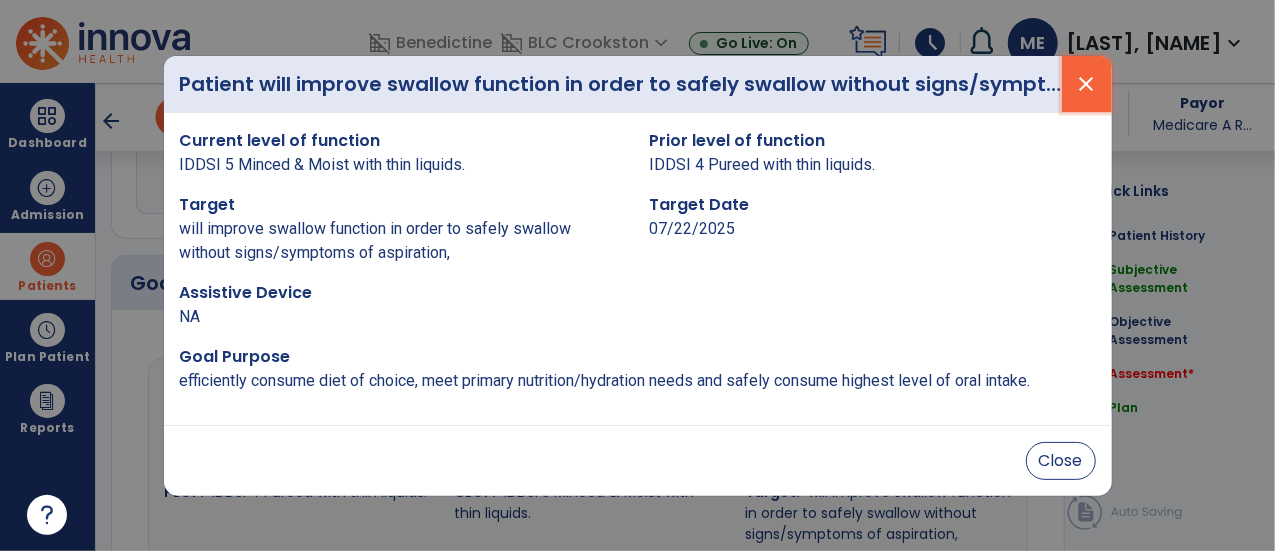 click on "close" at bounding box center (1087, 84) 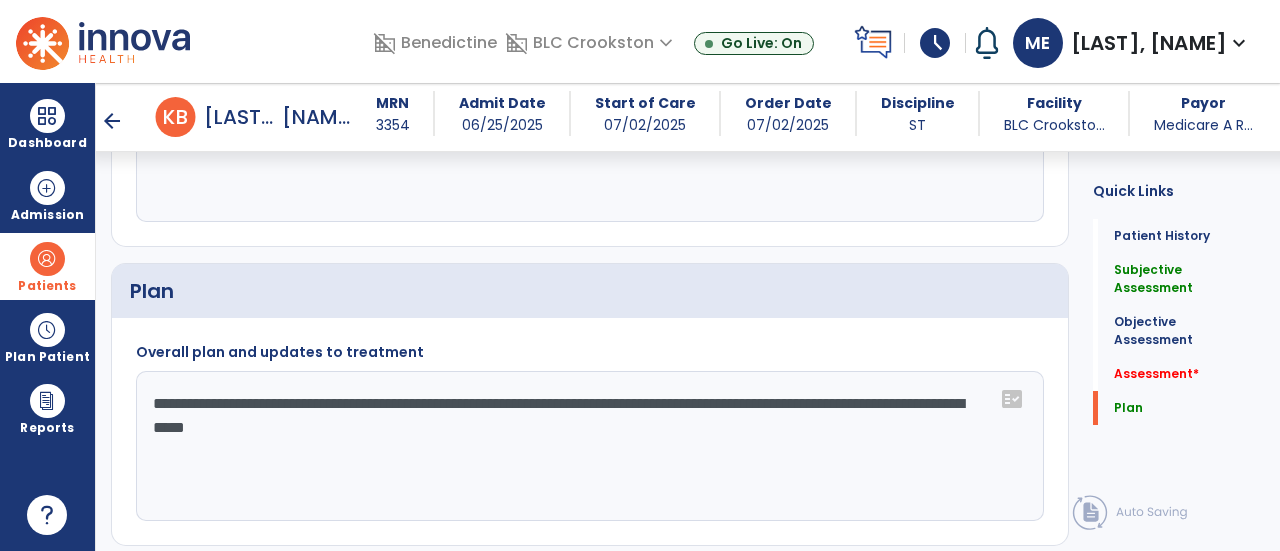 scroll, scrollTop: 1950, scrollLeft: 0, axis: vertical 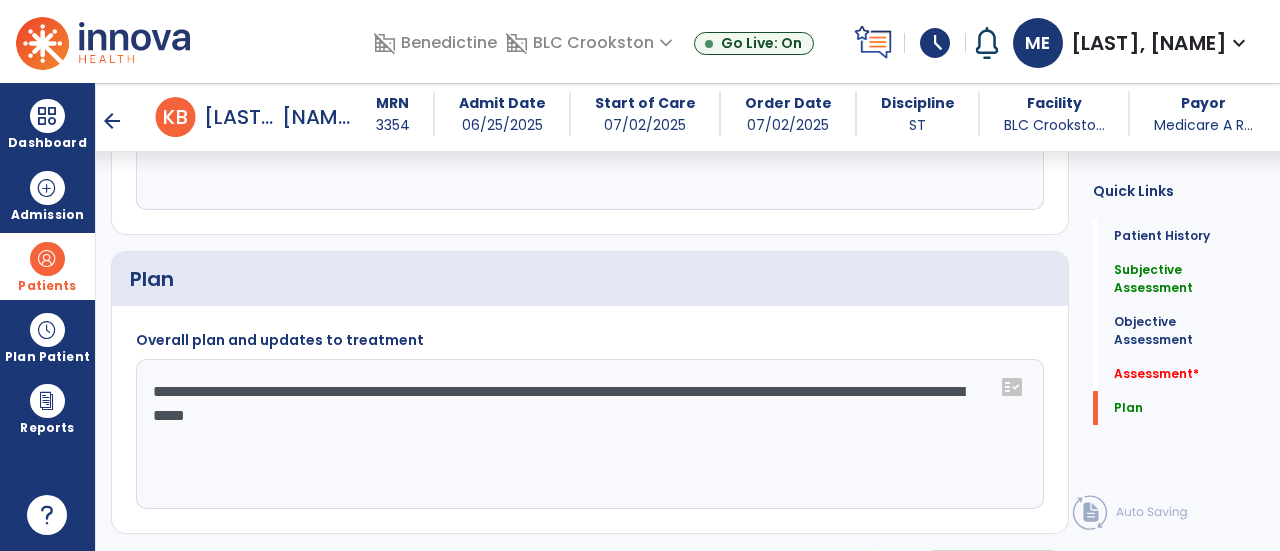 click on "**********" 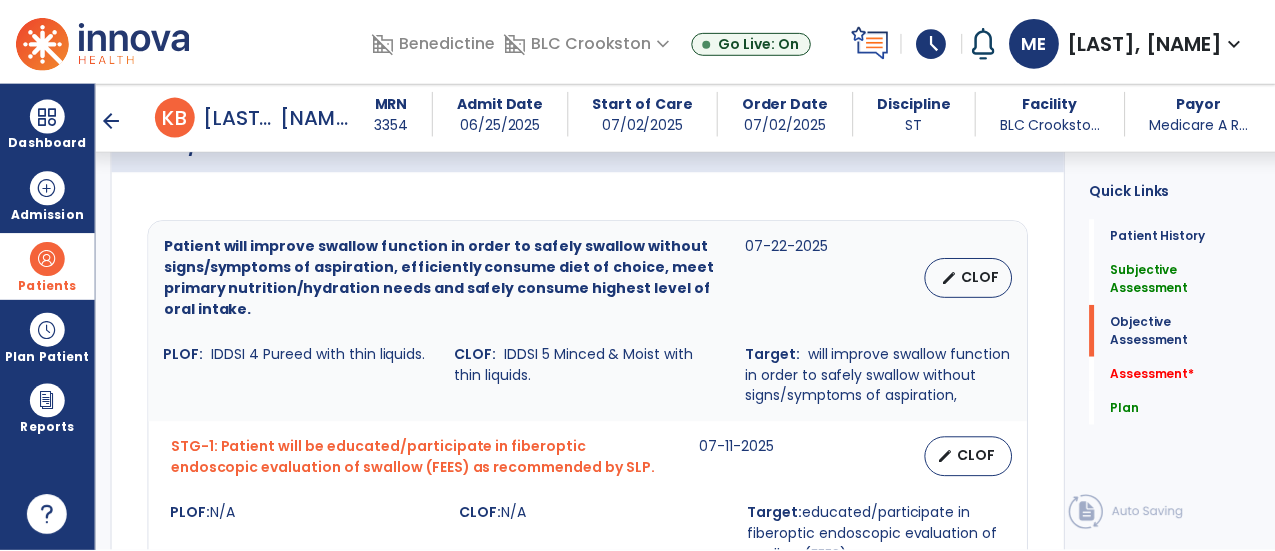 scroll, scrollTop: 806, scrollLeft: 0, axis: vertical 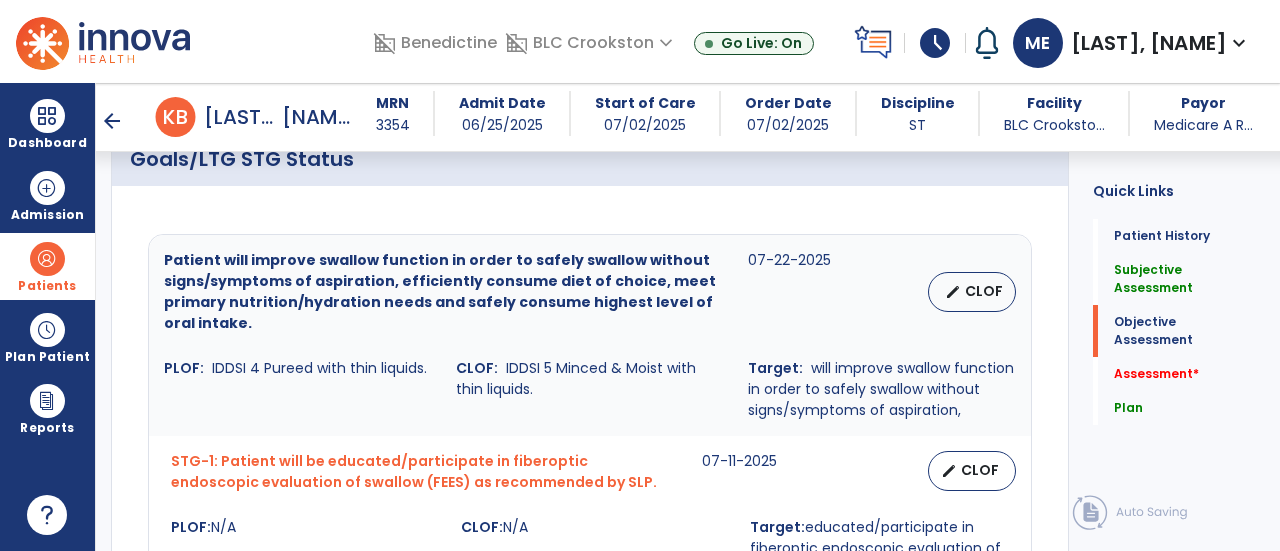 type on "**********" 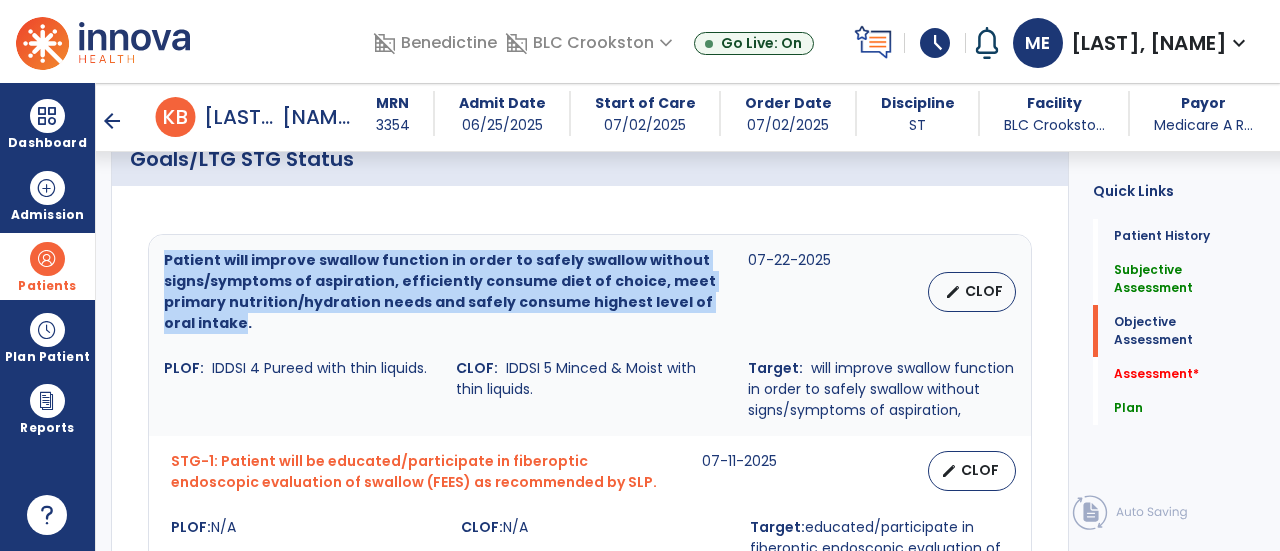 drag, startPoint x: 162, startPoint y: 247, endPoint x: 209, endPoint y: 315, distance: 82.661964 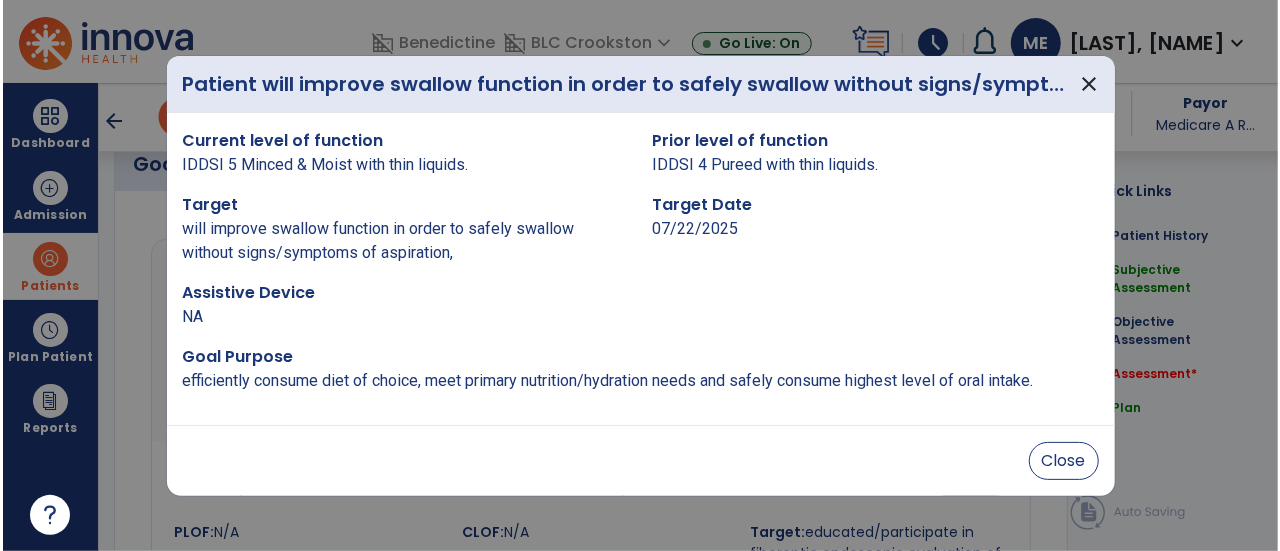 scroll, scrollTop: 806, scrollLeft: 0, axis: vertical 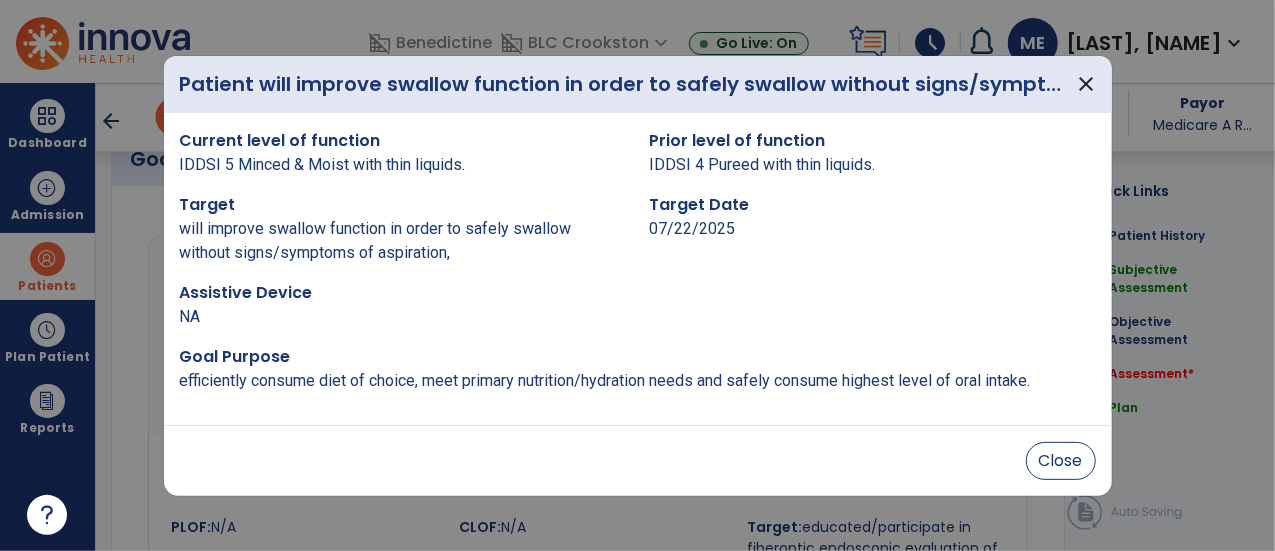click on "NA" at bounding box center (403, 317) 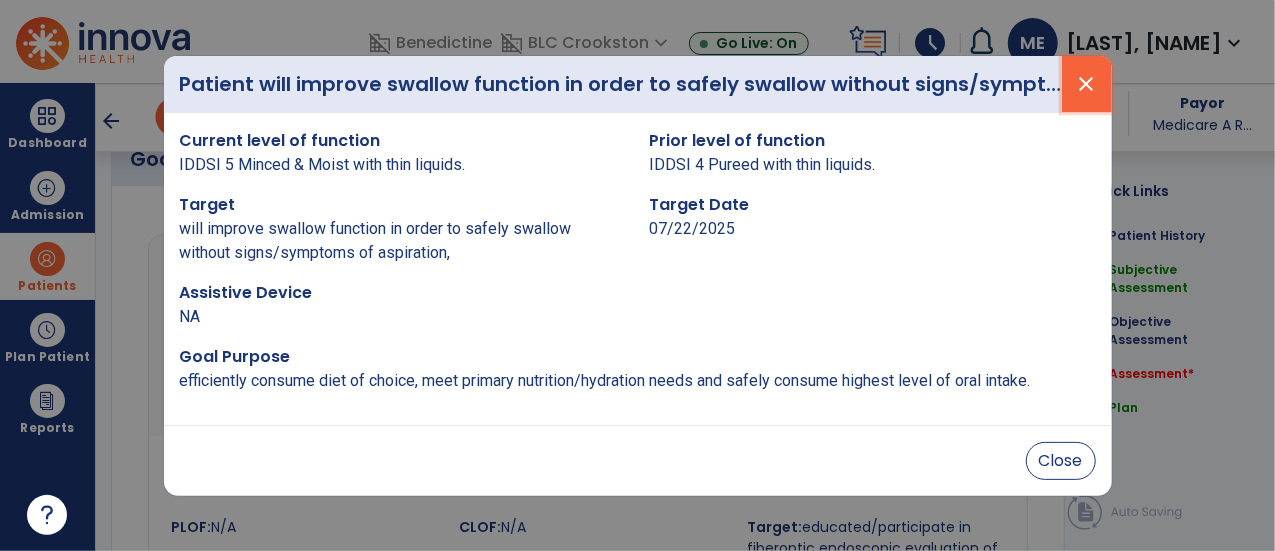 click on "close" at bounding box center (1087, 84) 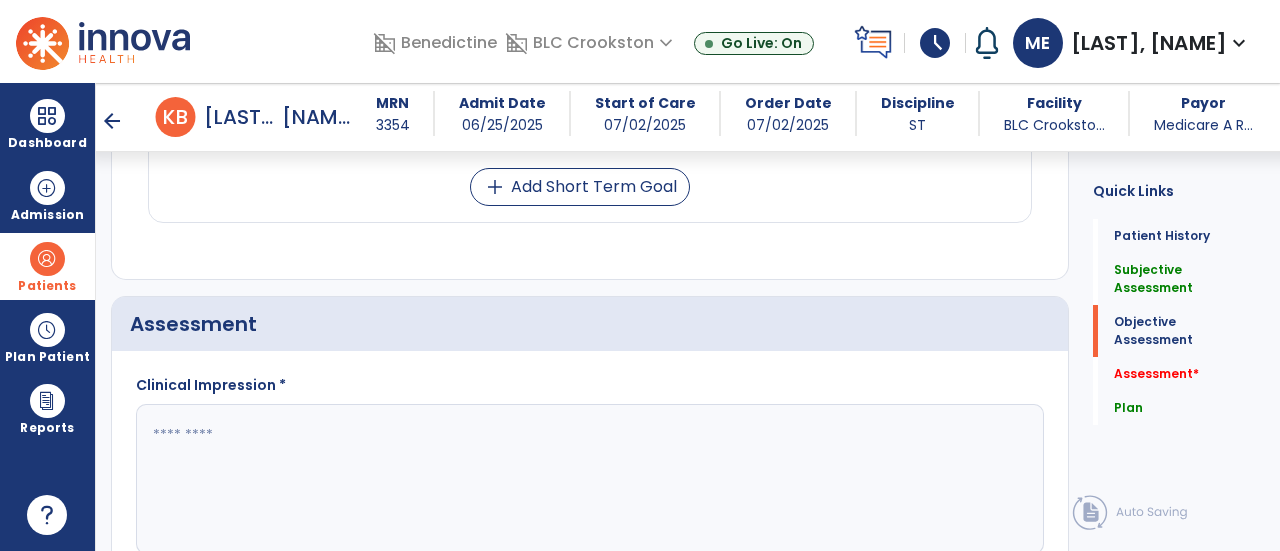 scroll, scrollTop: 1606, scrollLeft: 0, axis: vertical 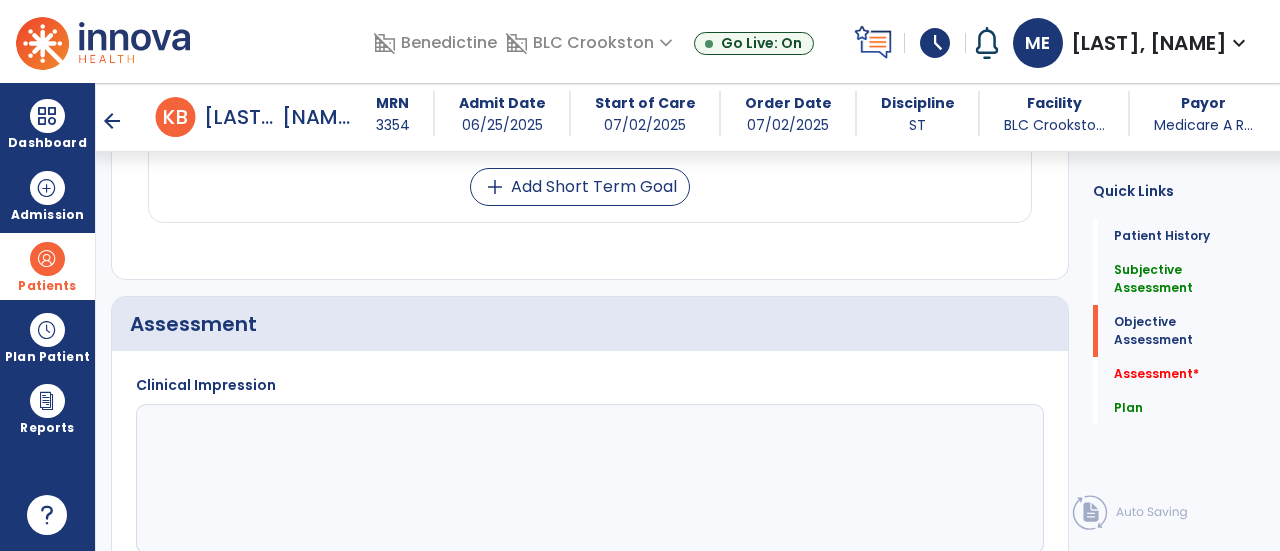 paste 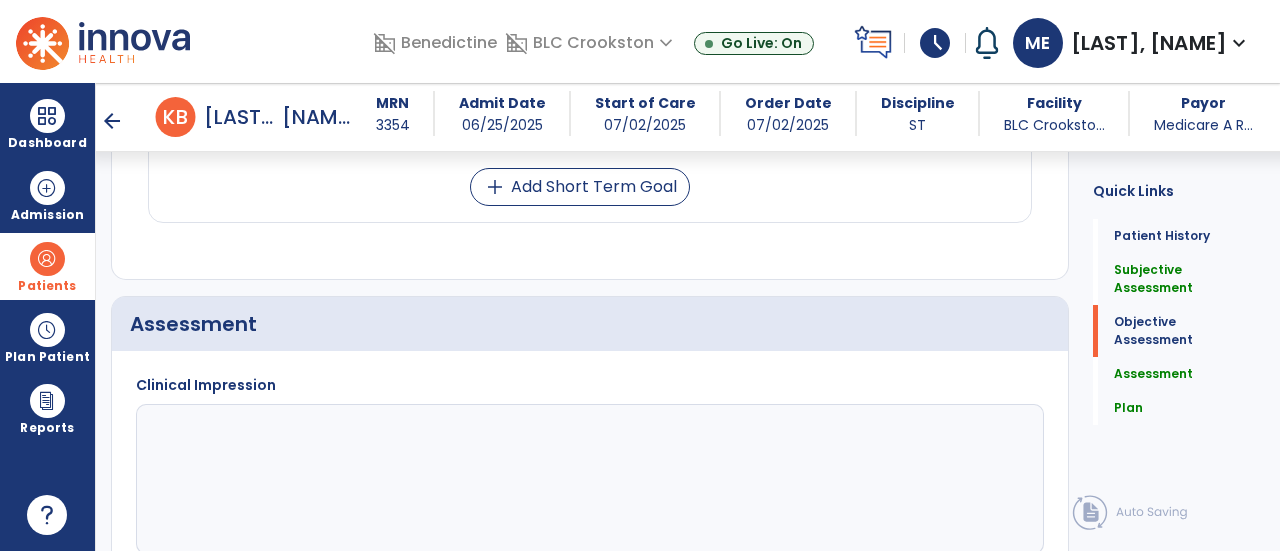 paste 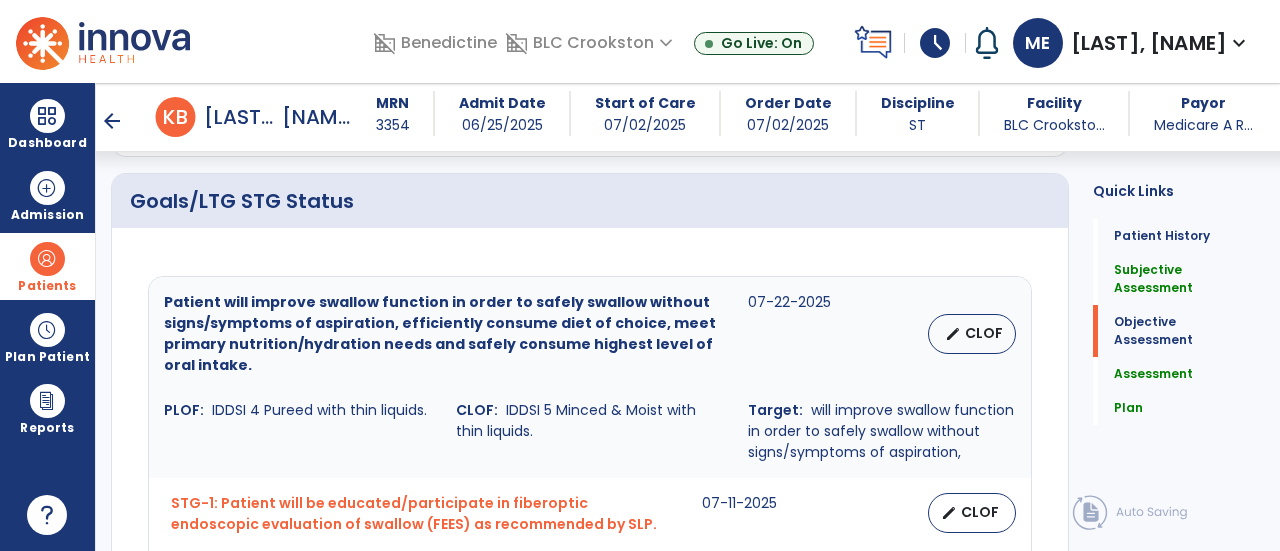 scroll, scrollTop: 674, scrollLeft: 0, axis: vertical 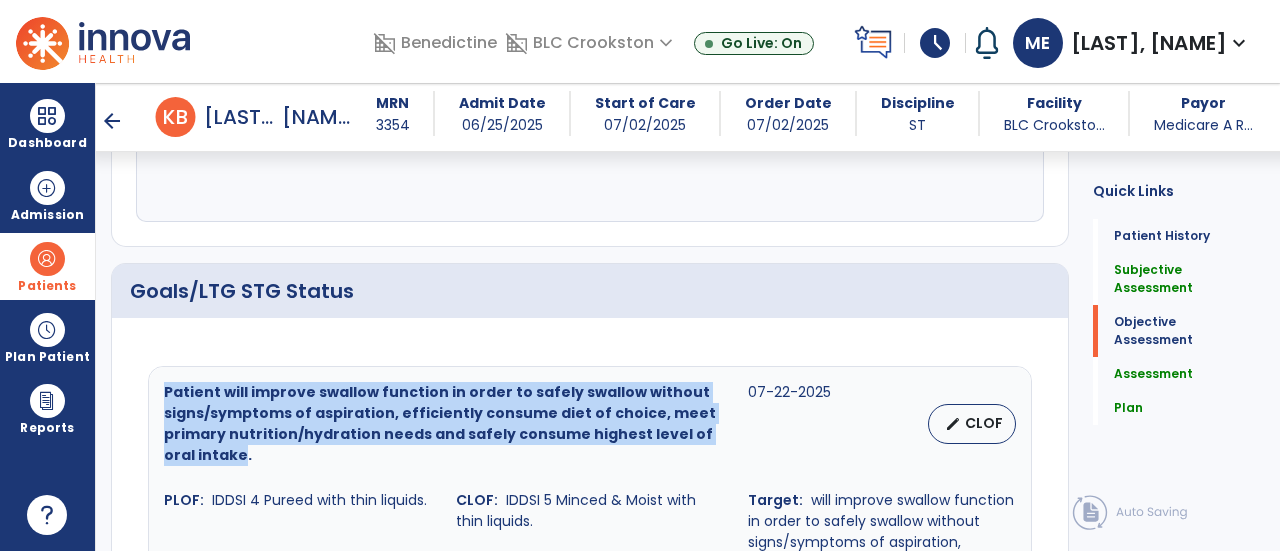 drag, startPoint x: 160, startPoint y: 381, endPoint x: 210, endPoint y: 459, distance: 92.64988 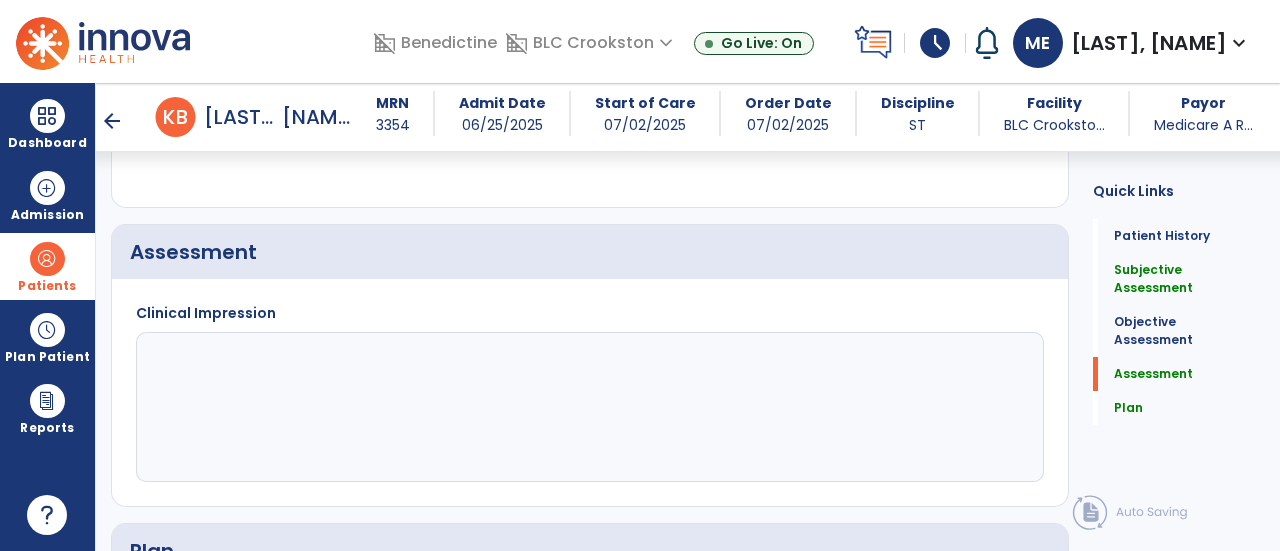 scroll, scrollTop: 1718, scrollLeft: 0, axis: vertical 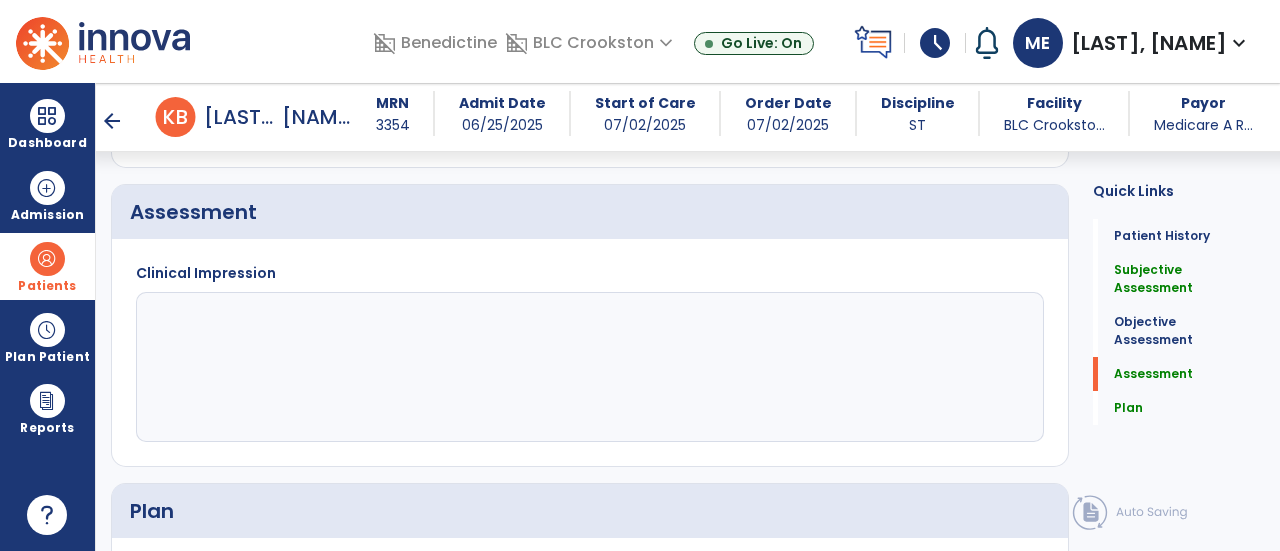 click 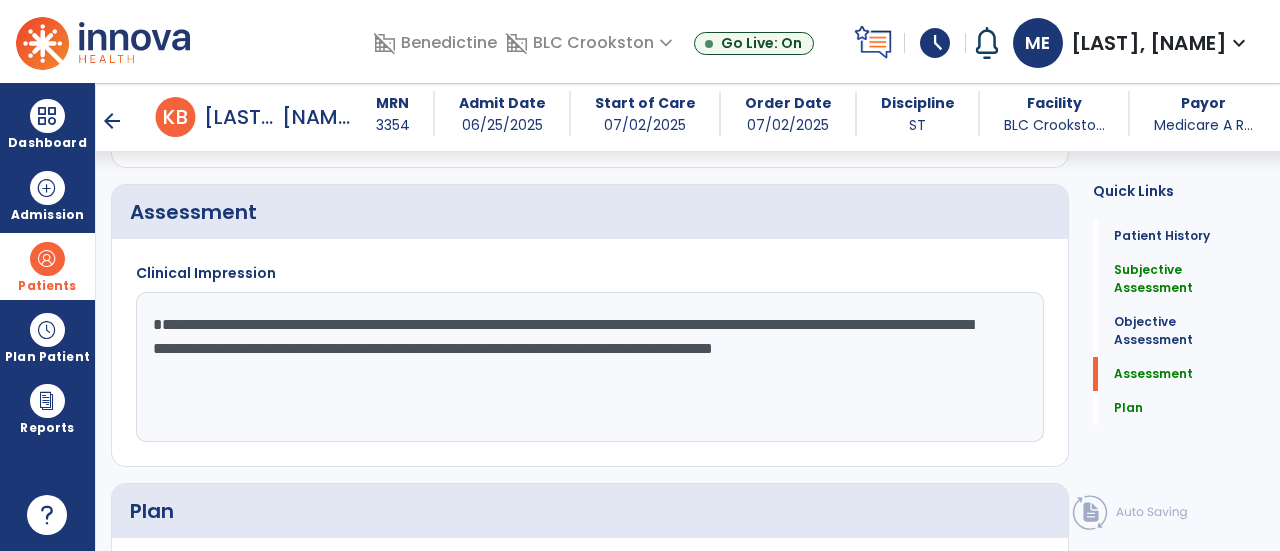 click on "**********" 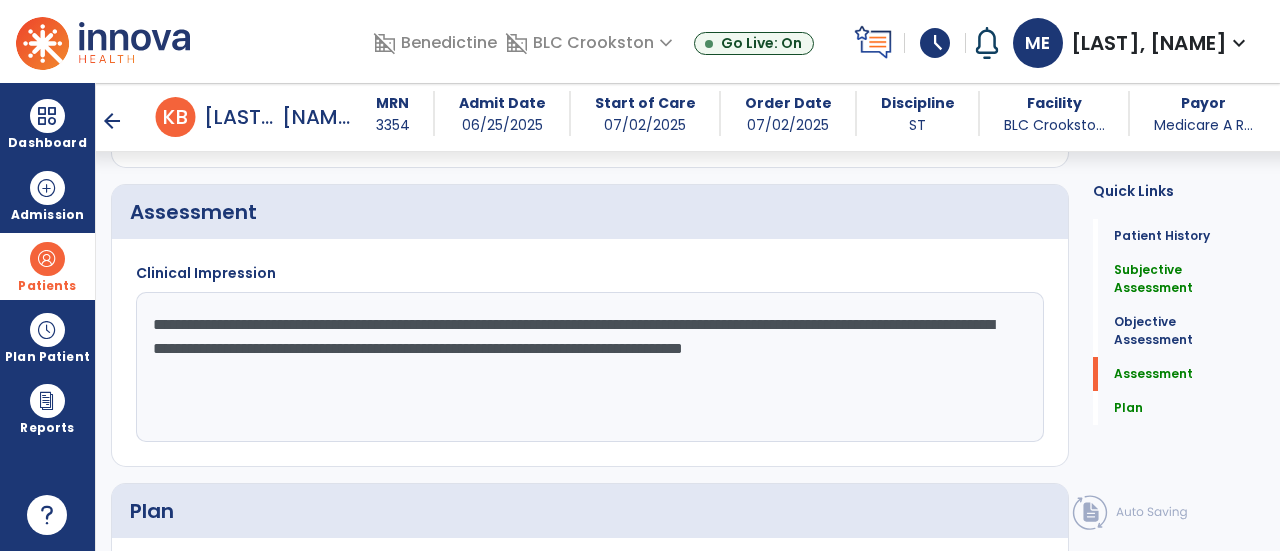 click on "**********" 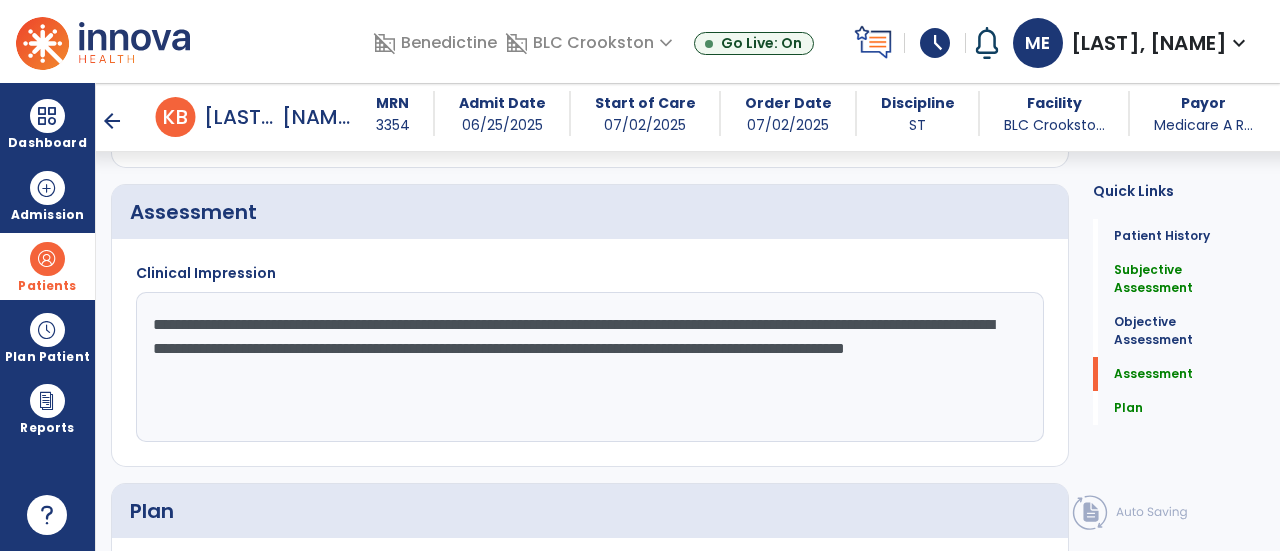 click on "**********" 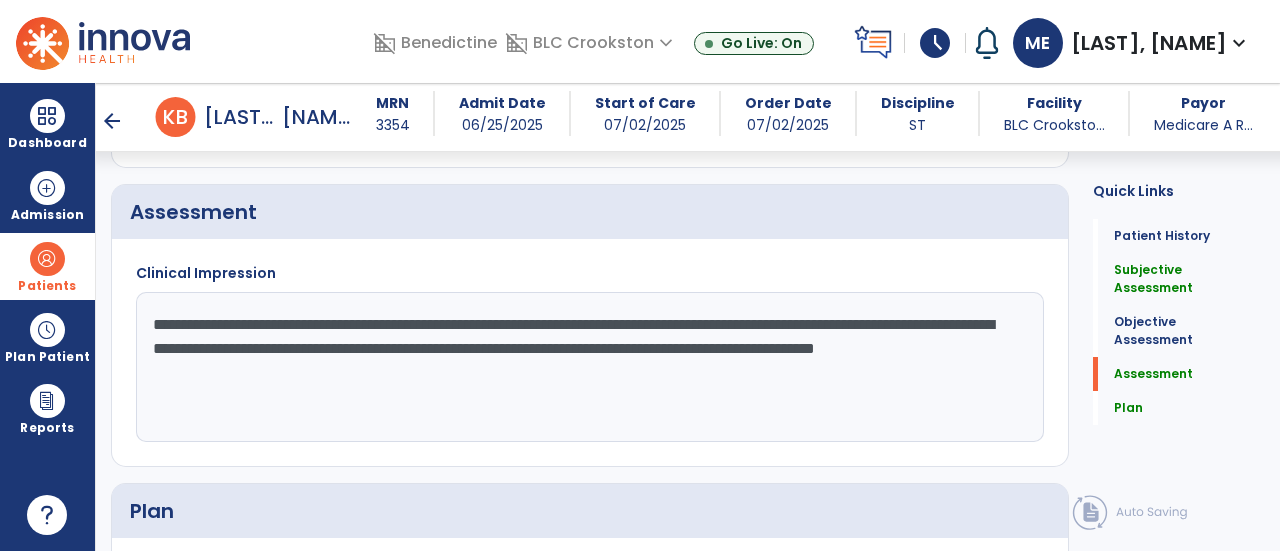click on "**********" 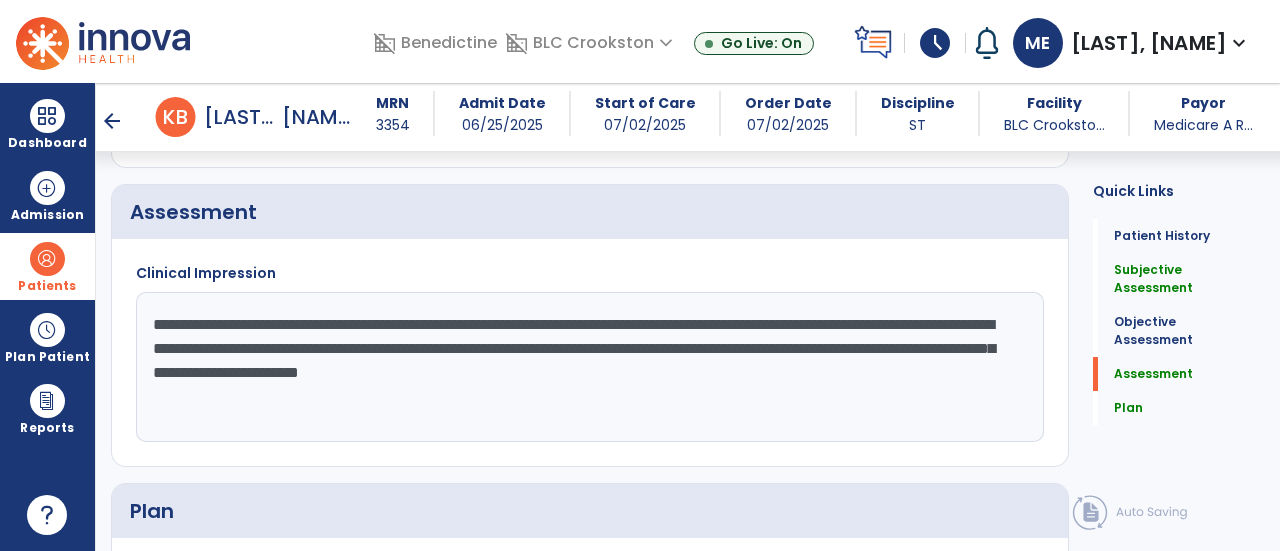 click on "**********" 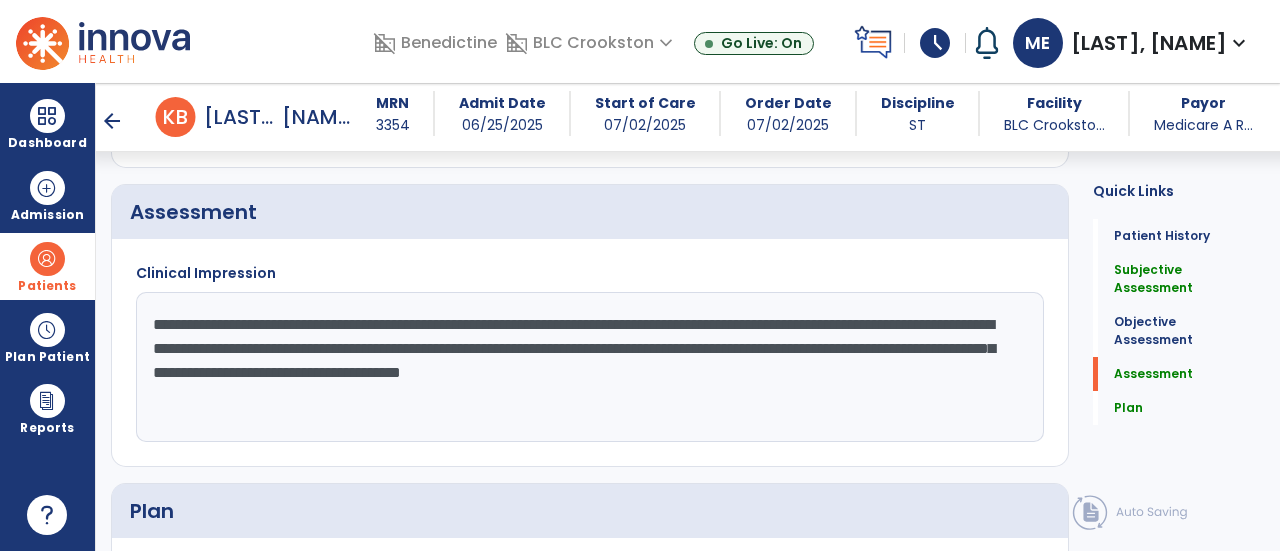 scroll, scrollTop: 48, scrollLeft: 0, axis: vertical 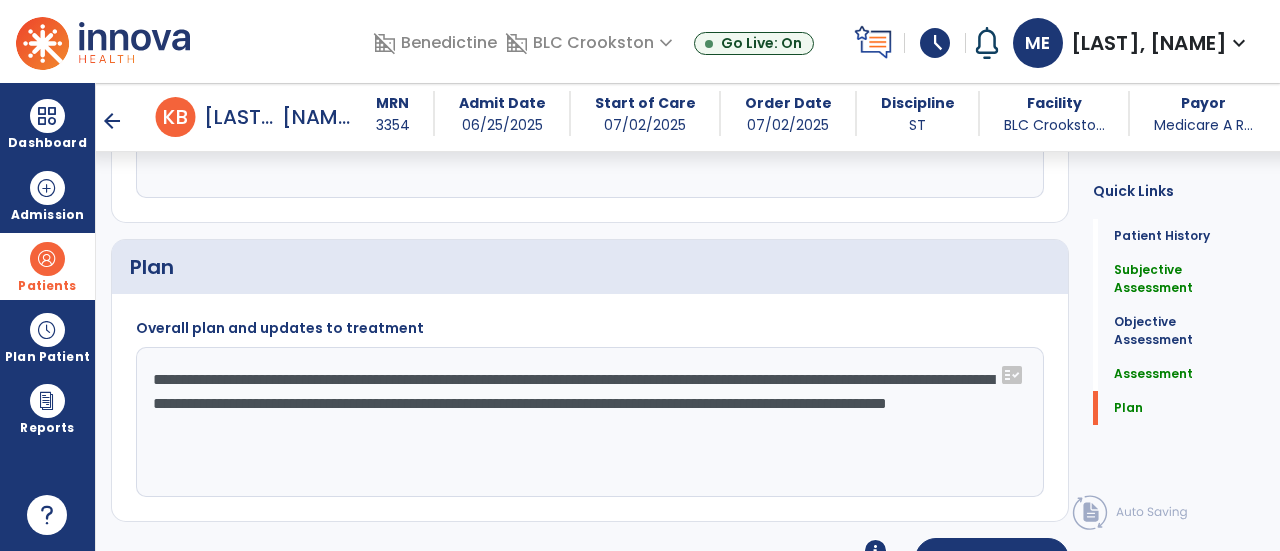 drag, startPoint x: 457, startPoint y: 370, endPoint x: 757, endPoint y: 419, distance: 303.97534 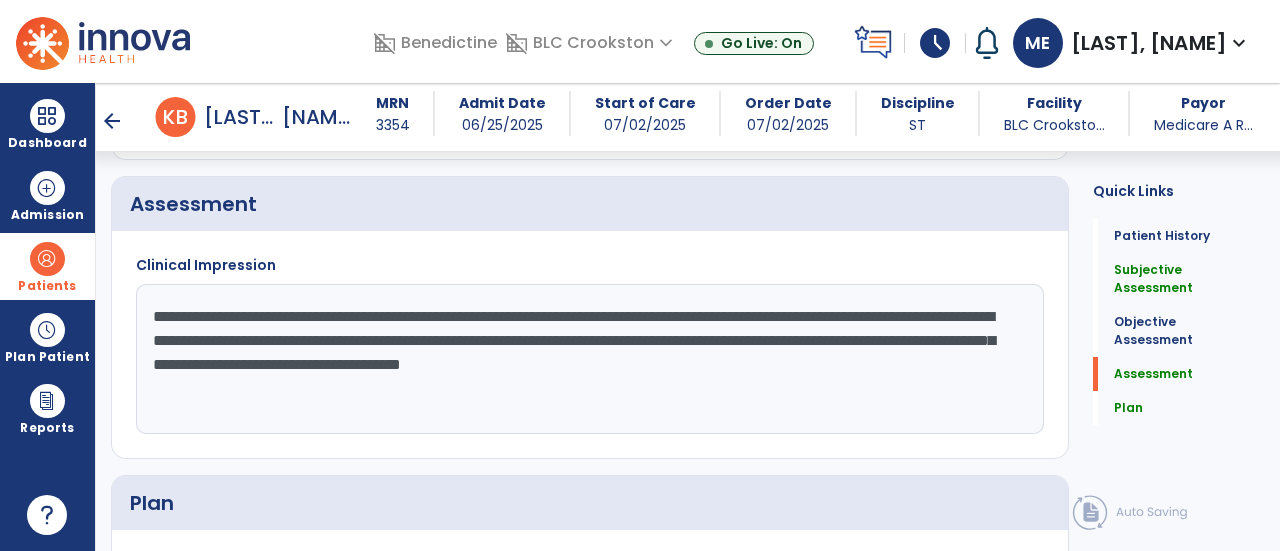 scroll, scrollTop: 1706, scrollLeft: 0, axis: vertical 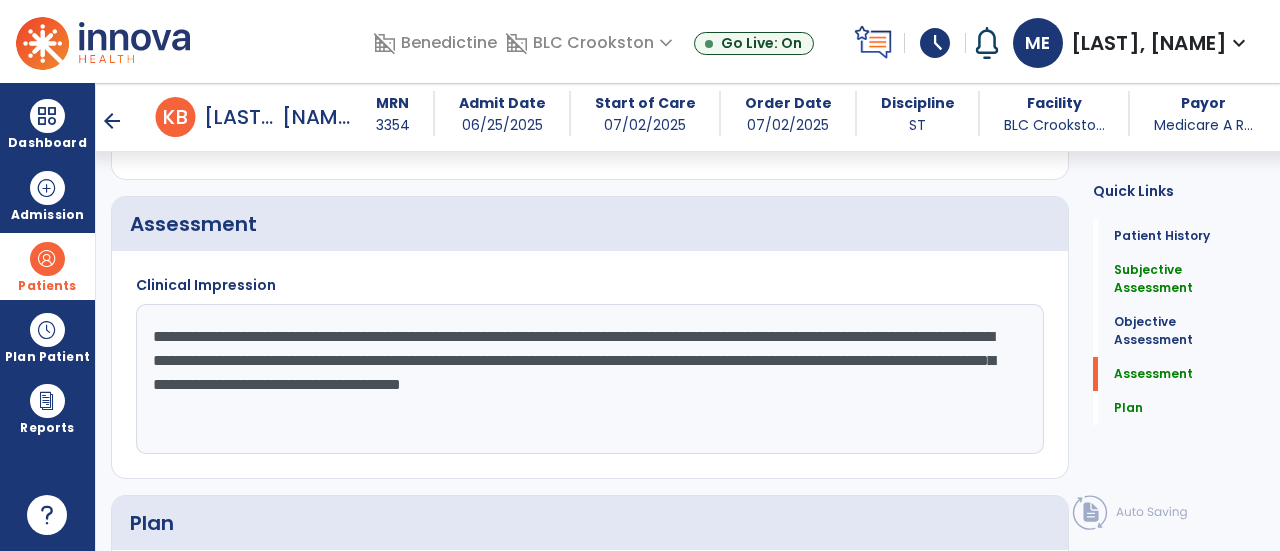 click on "**********" 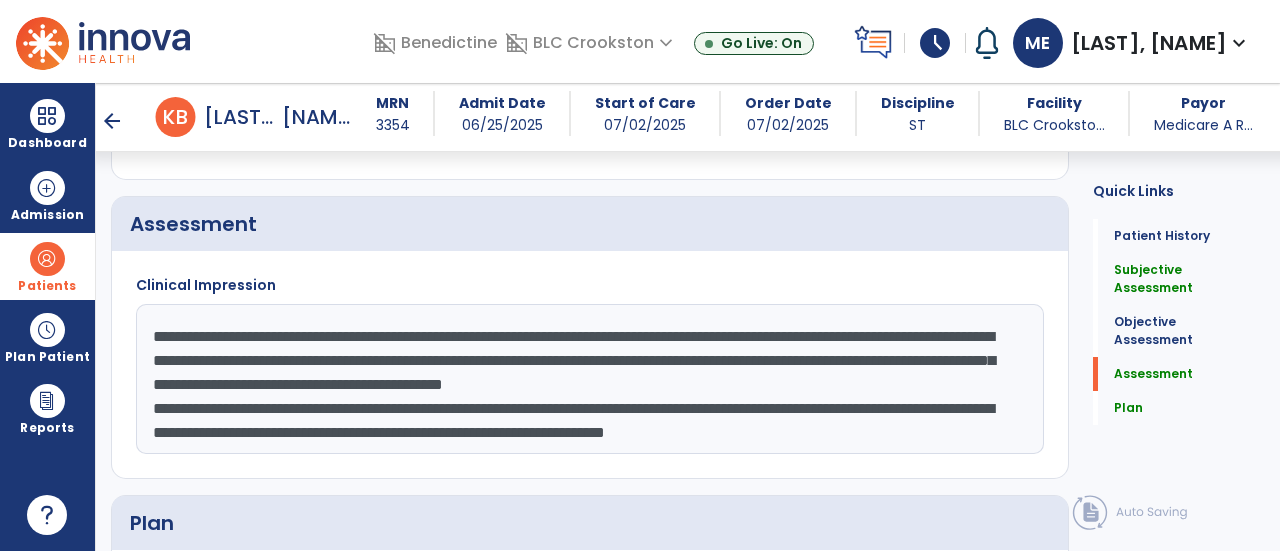 scroll, scrollTop: 30, scrollLeft: 0, axis: vertical 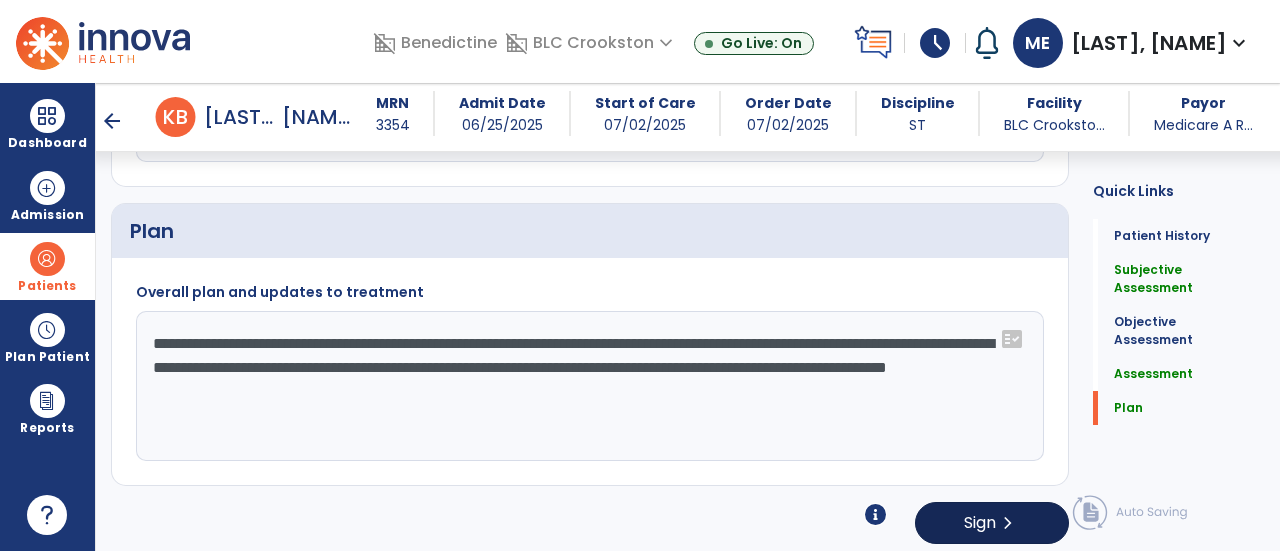 type on "**********" 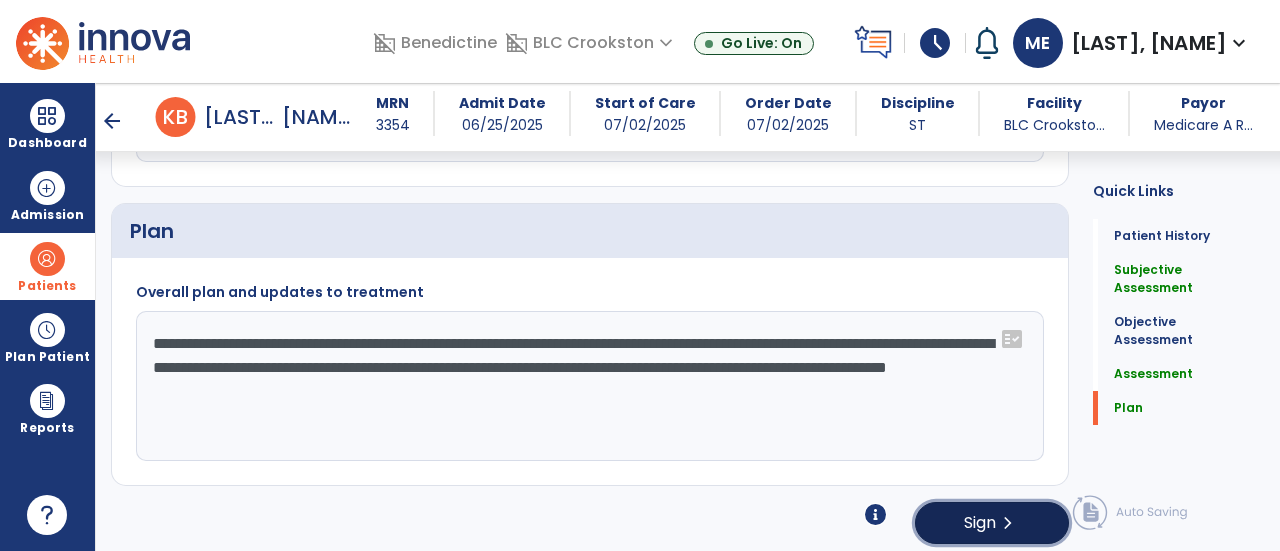 click on "Sign" 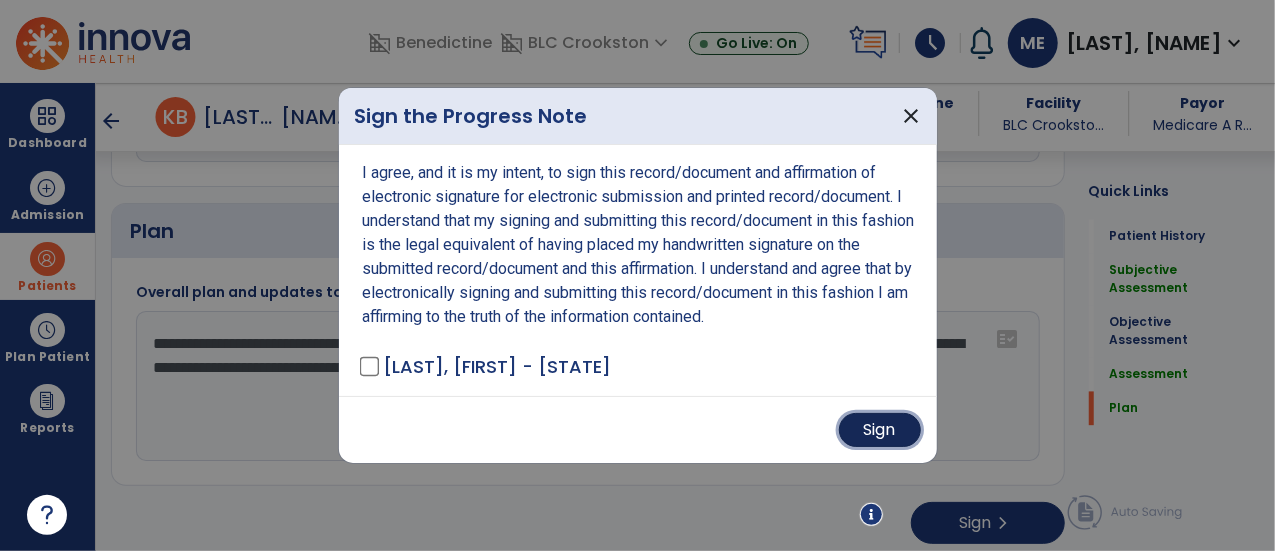 click on "Sign" at bounding box center (880, 430) 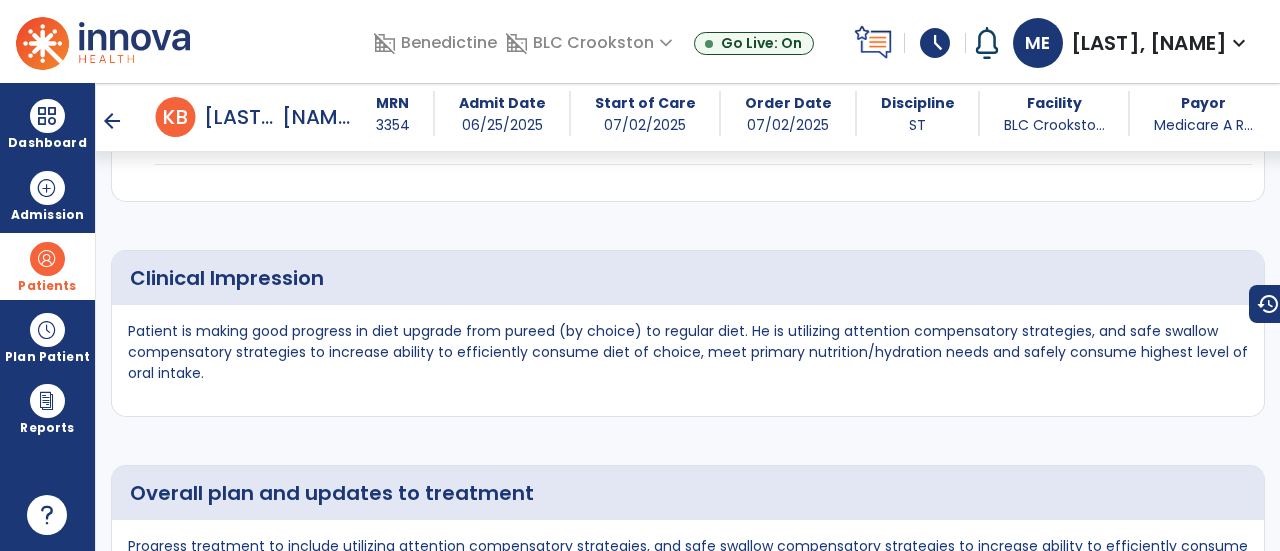 scroll, scrollTop: 2039, scrollLeft: 0, axis: vertical 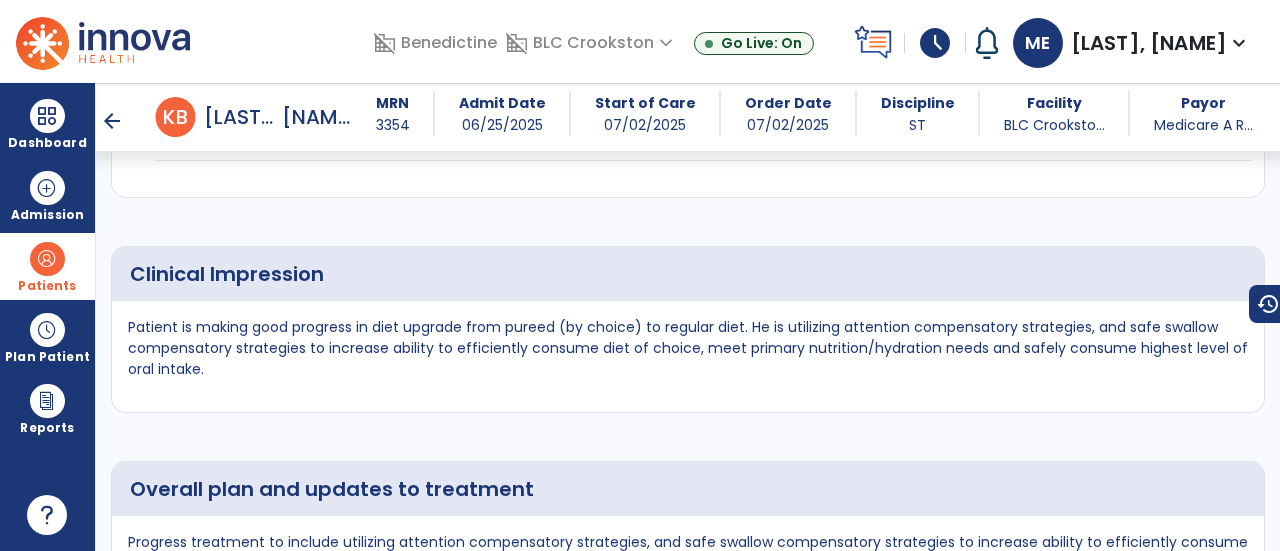 click on "Overall plan and updates to treatment Progress treatment to include utilizing attention compensatory strategies, and safe swallow compensatory strategies to increase ability to efficiently consume diet of choice, meet primary nutrition/hydration needs and safely consume highest level of oral intake." at bounding box center [688, 510] 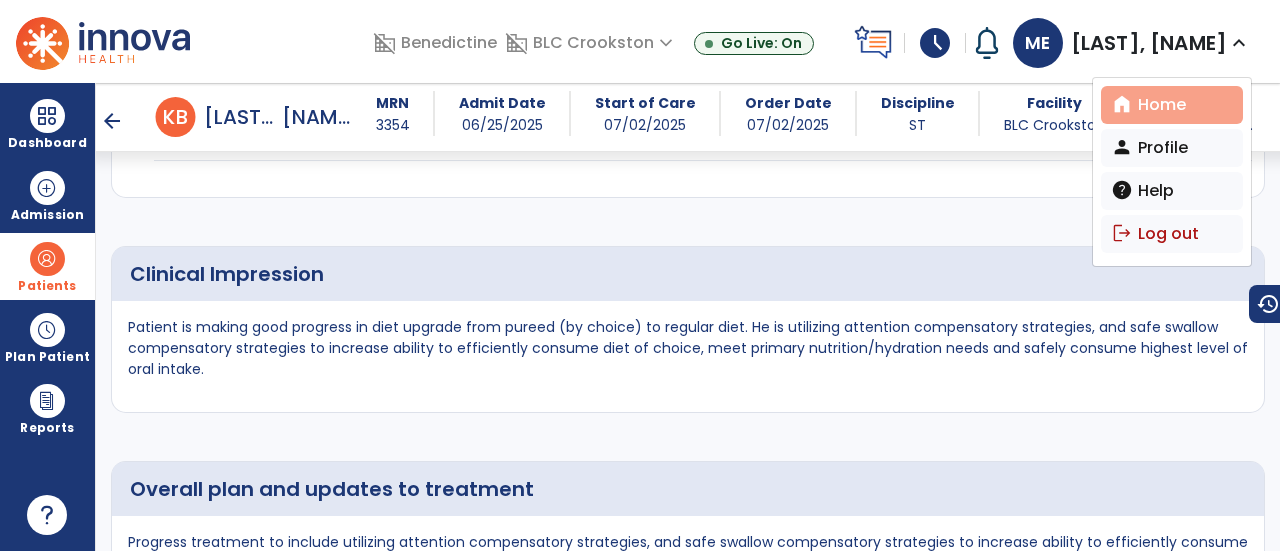 click on "home   Home" at bounding box center [1172, 105] 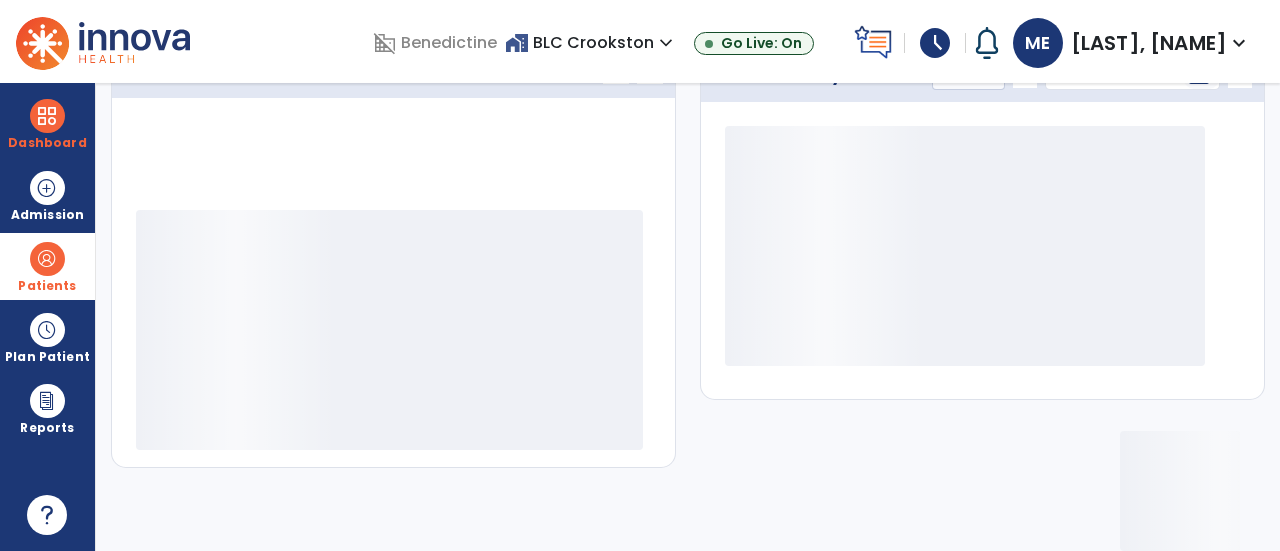 scroll, scrollTop: 351, scrollLeft: 0, axis: vertical 